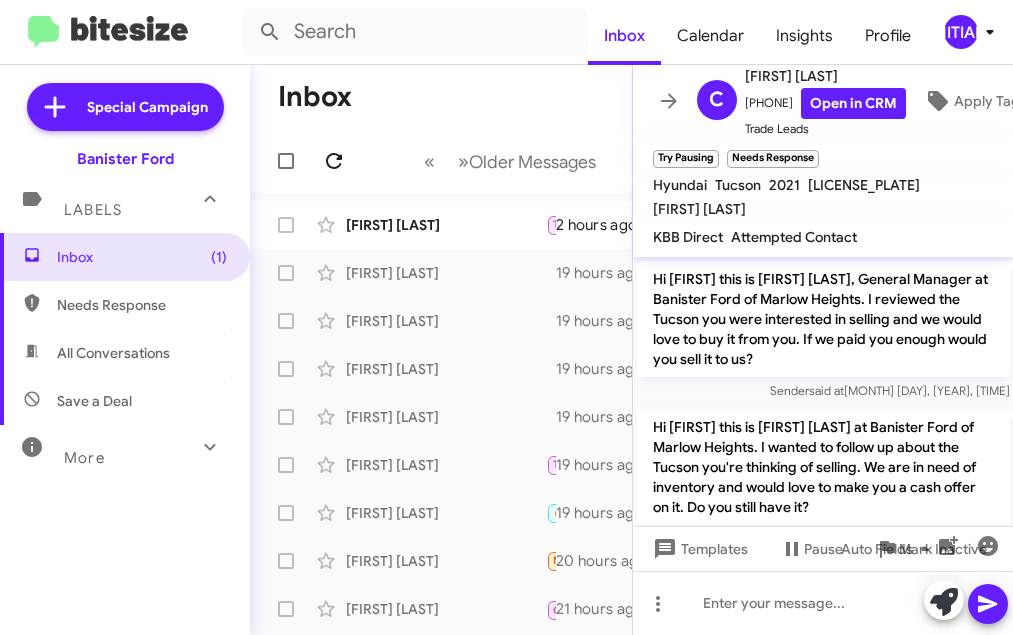scroll, scrollTop: 0, scrollLeft: 0, axis: both 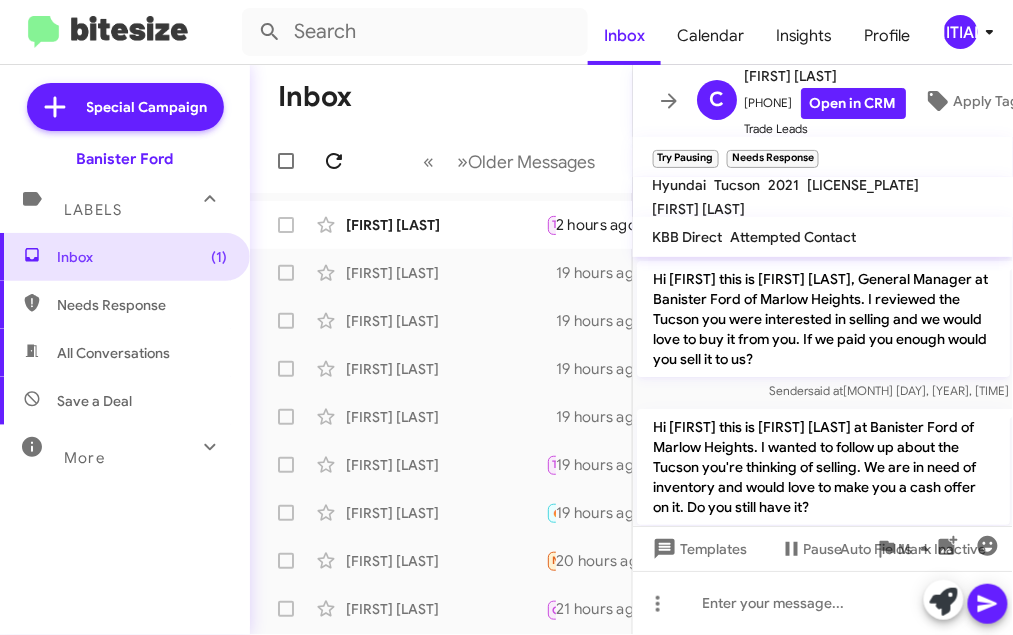 click 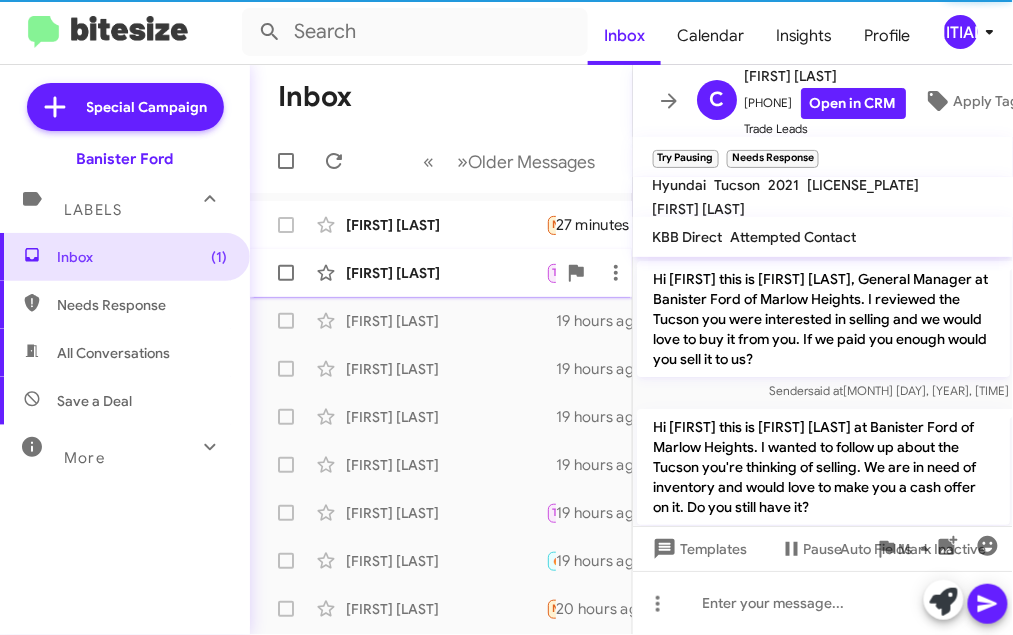 click on "[FIRST] [LAST] Needs Response hi, is that vehicle still available? [TIME] ago" 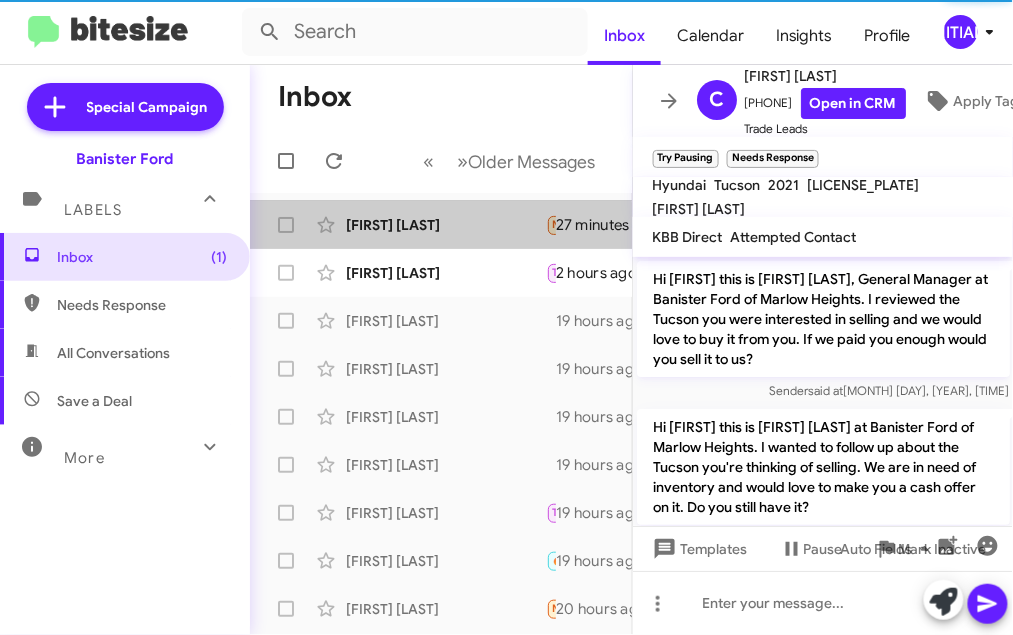 scroll, scrollTop: 608, scrollLeft: 0, axis: vertical 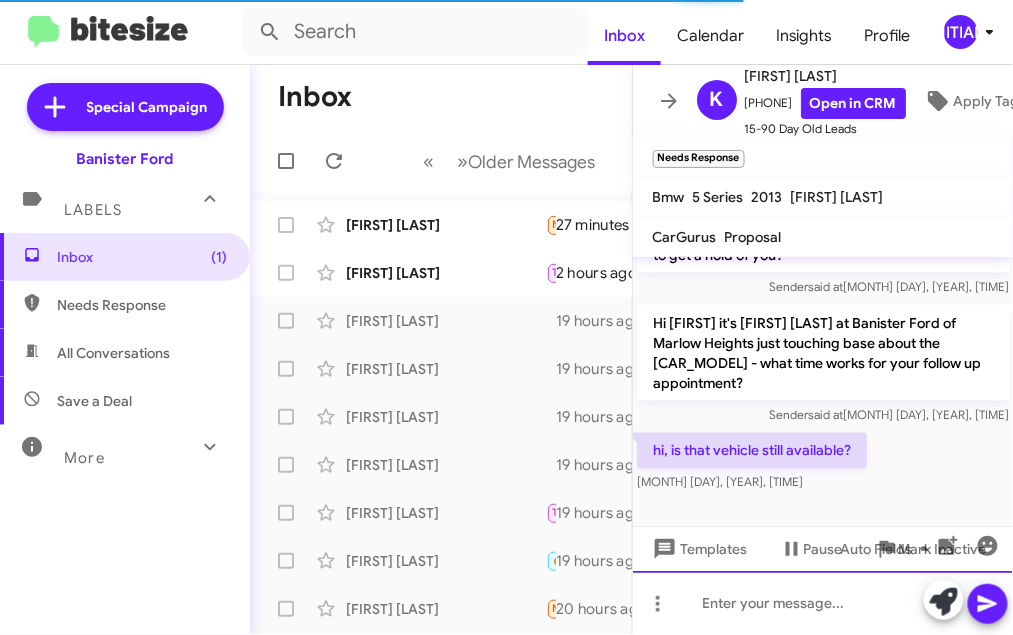 click 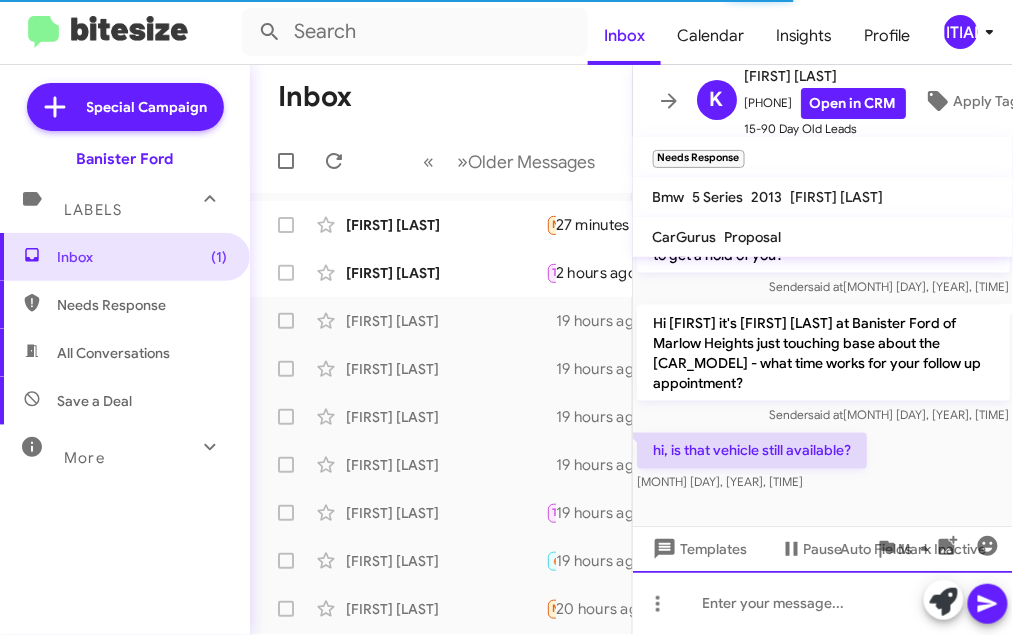 type 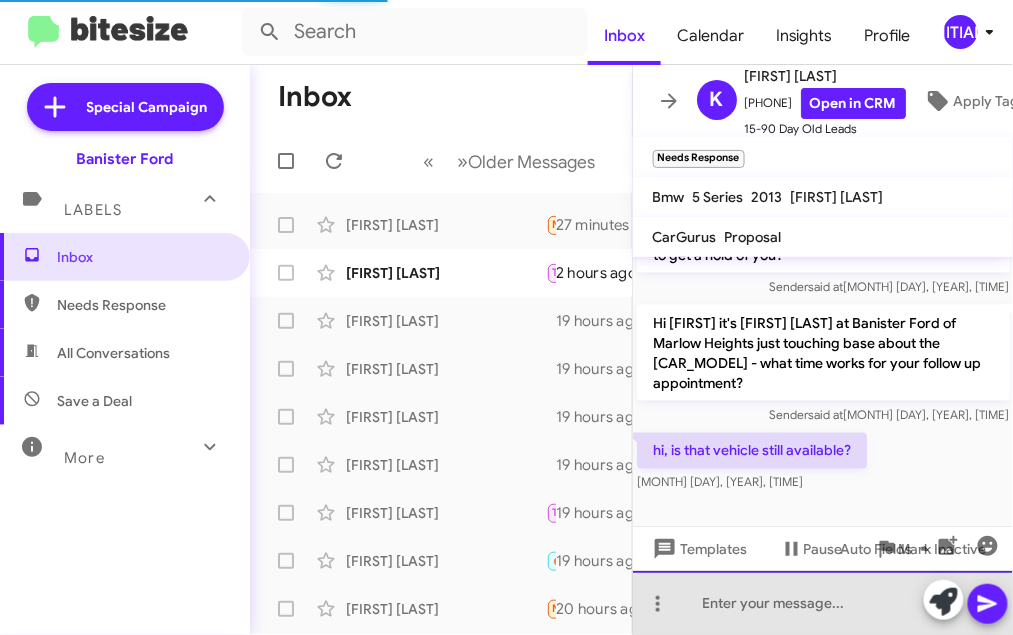 click 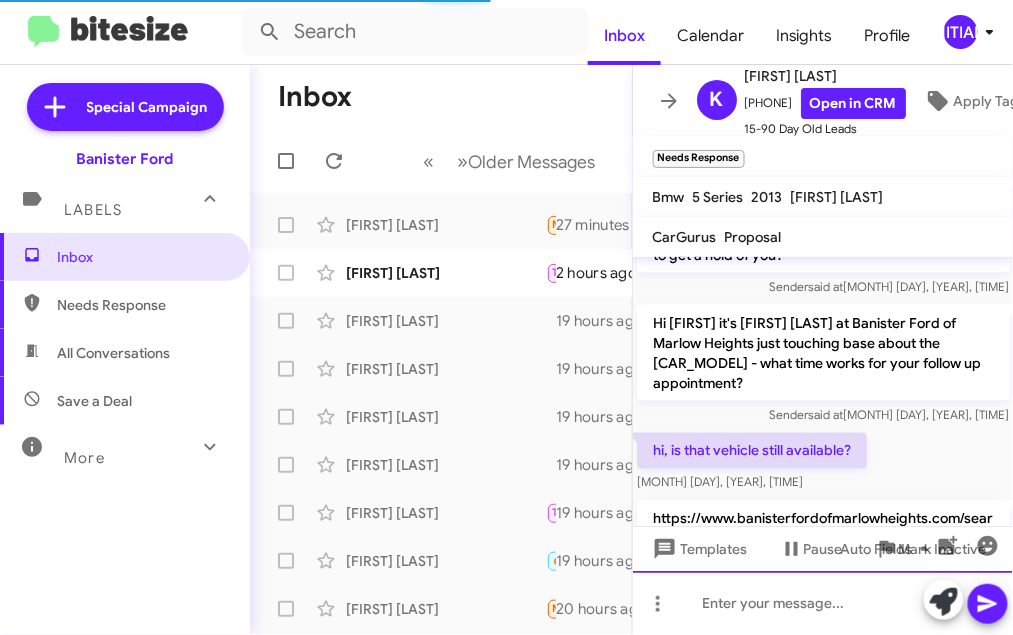 scroll, scrollTop: 0, scrollLeft: 0, axis: both 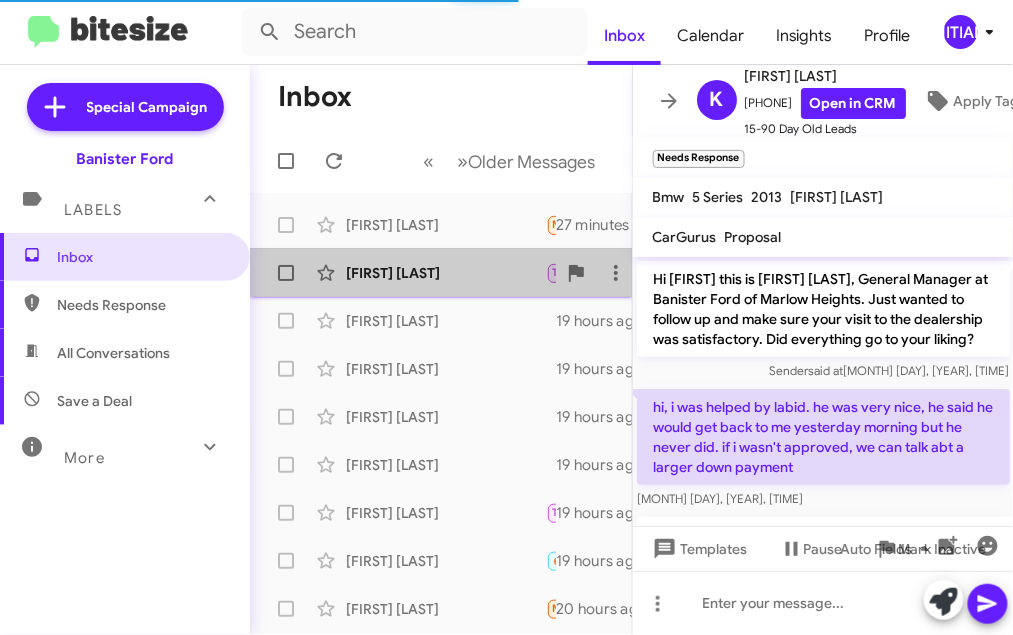 click on "[FIRST] [LAST] Try Pausing Needs Response Gm, great I will let you know which day I'm coming [TIME] ago" 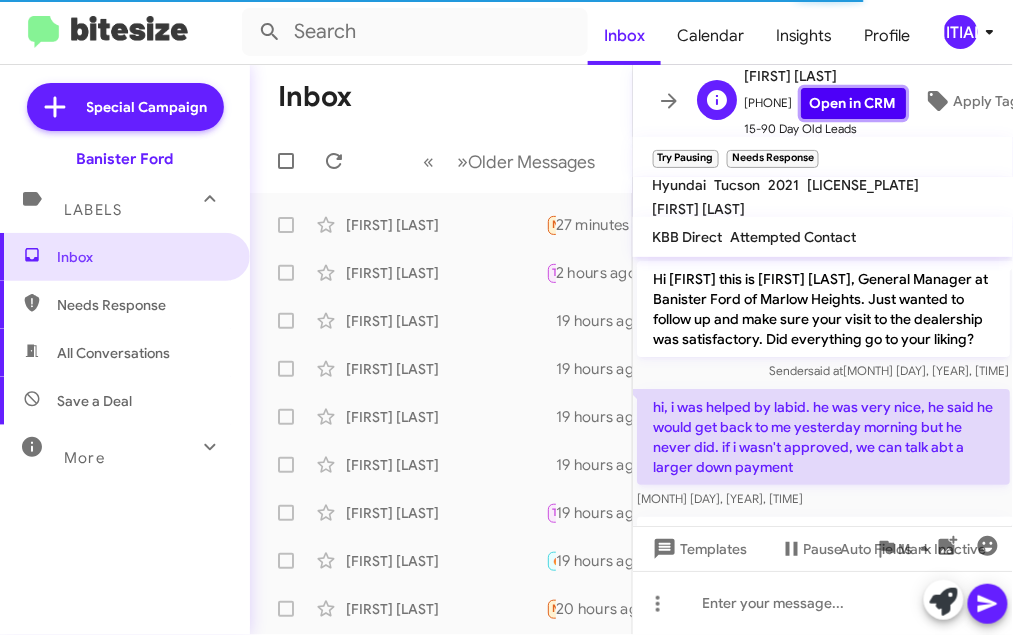 click on "Open in CRM" 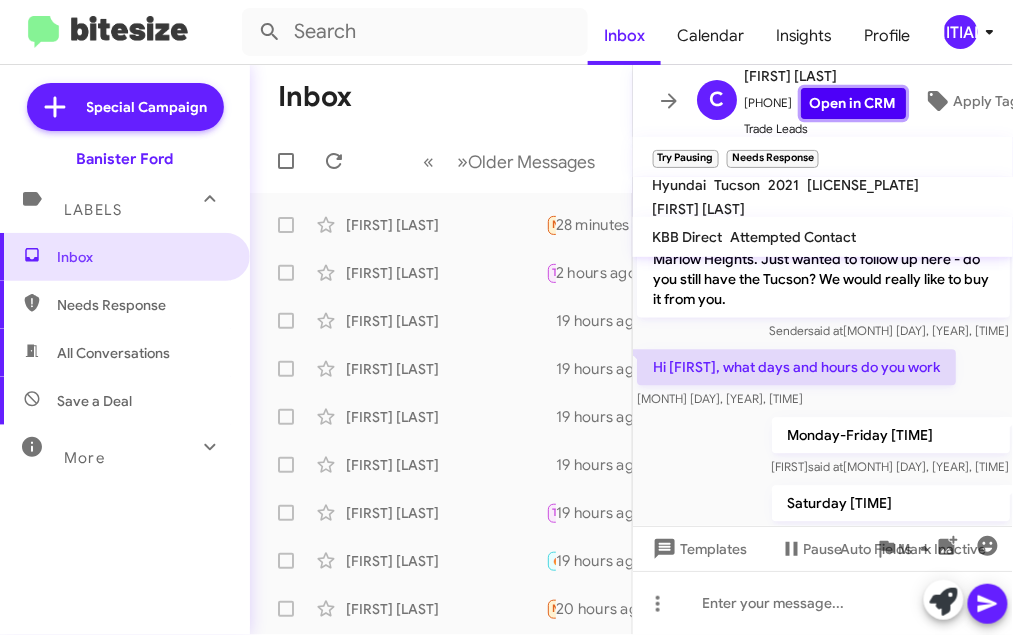 scroll, scrollTop: 1066, scrollLeft: 0, axis: vertical 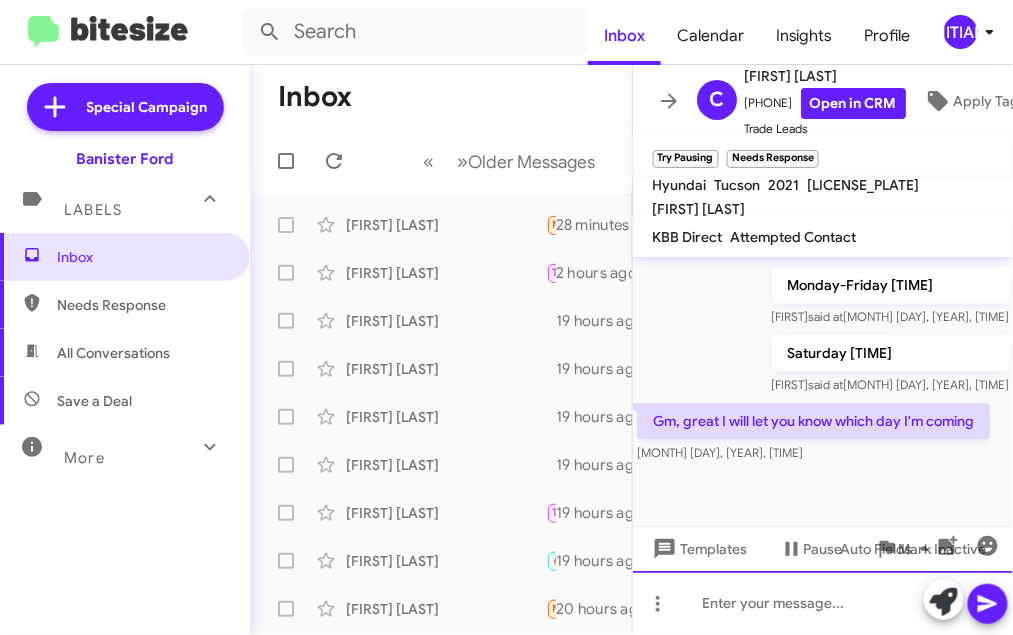 click 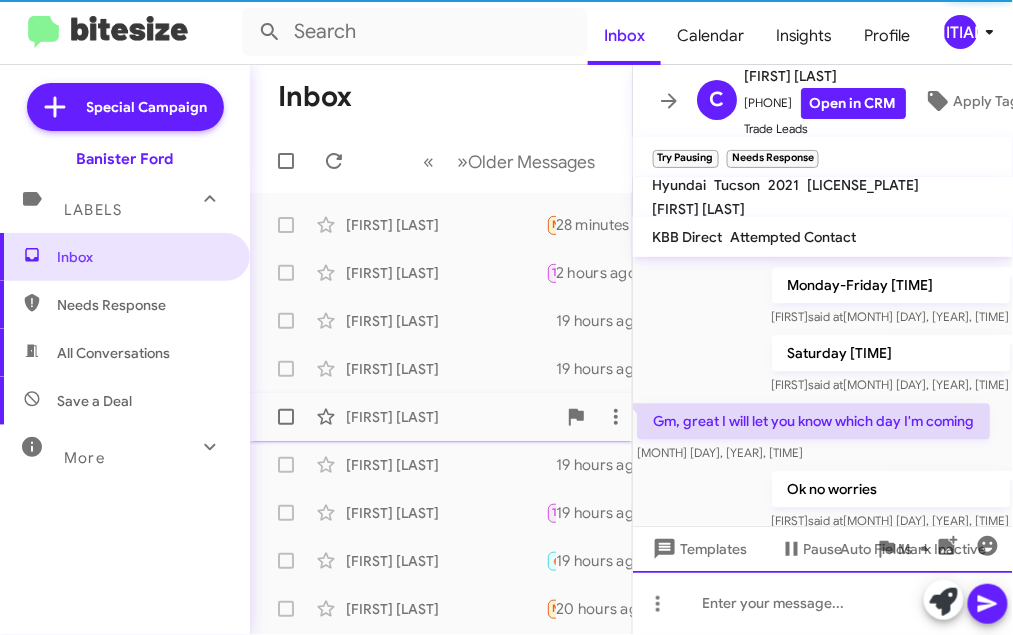scroll, scrollTop: 0, scrollLeft: 0, axis: both 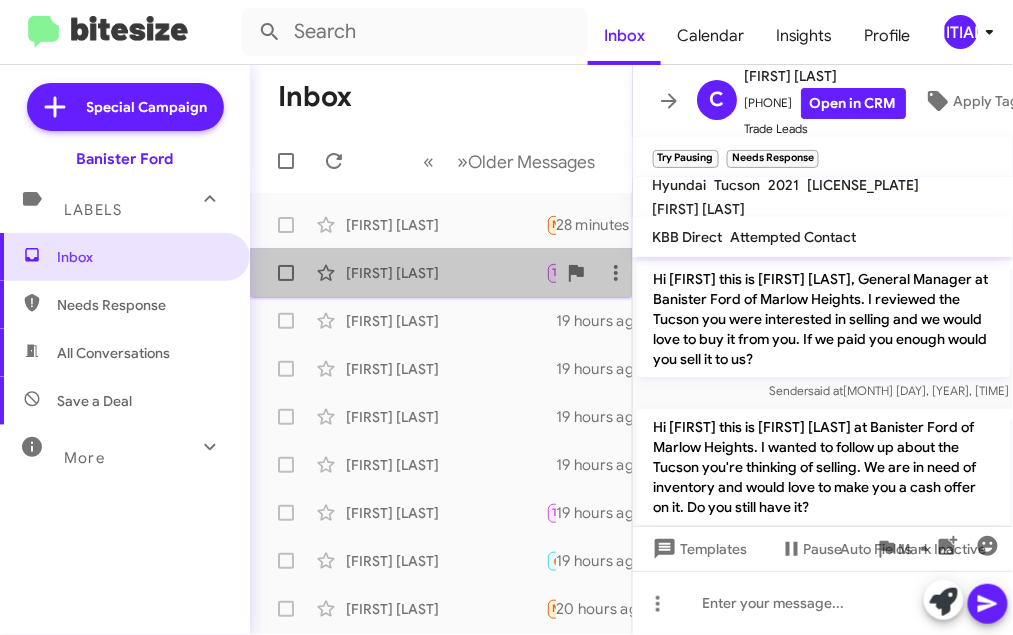 click on "[FIRST] [LAST]" 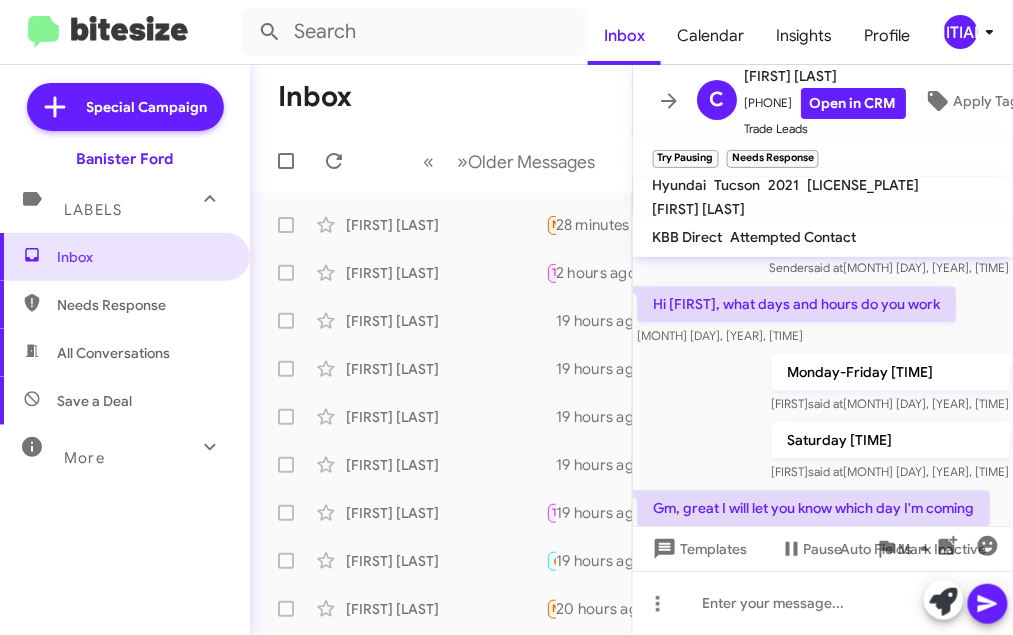 scroll, scrollTop: 1139, scrollLeft: 0, axis: vertical 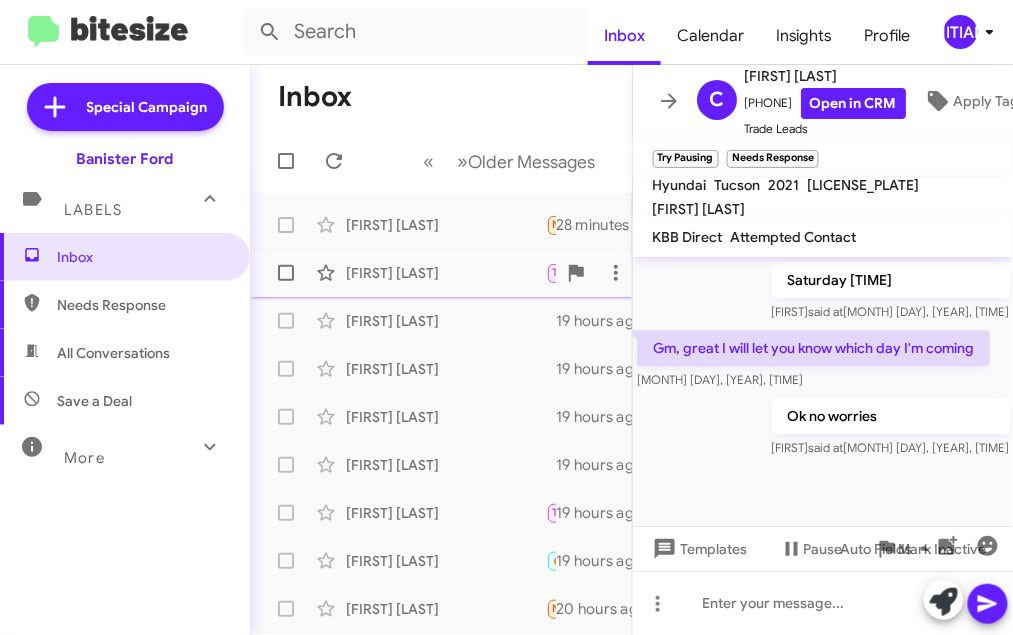 click on "[FIRST] [LAST]" 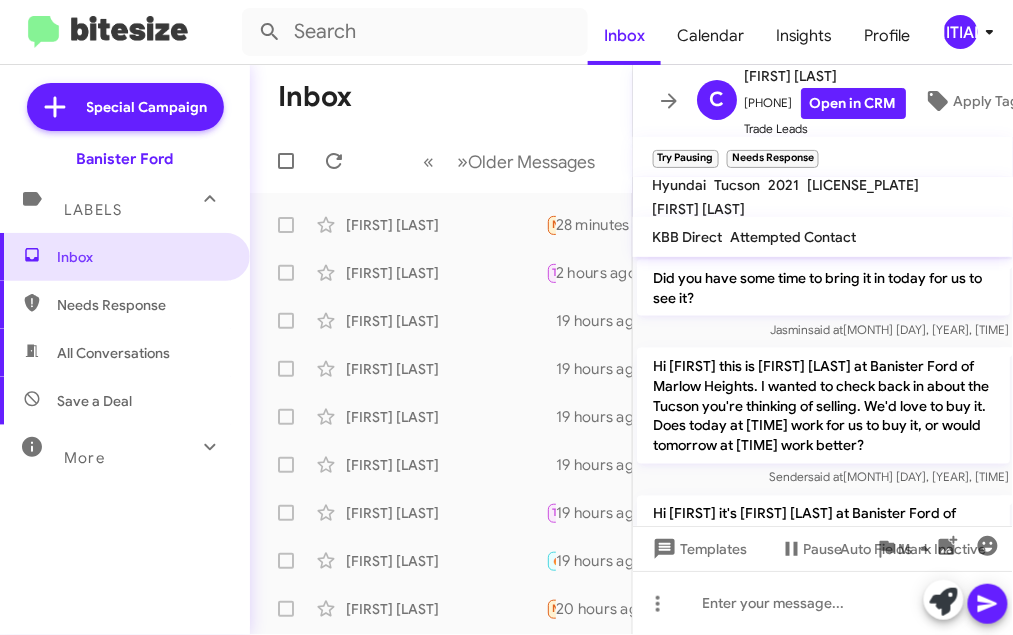 scroll, scrollTop: 617, scrollLeft: 0, axis: vertical 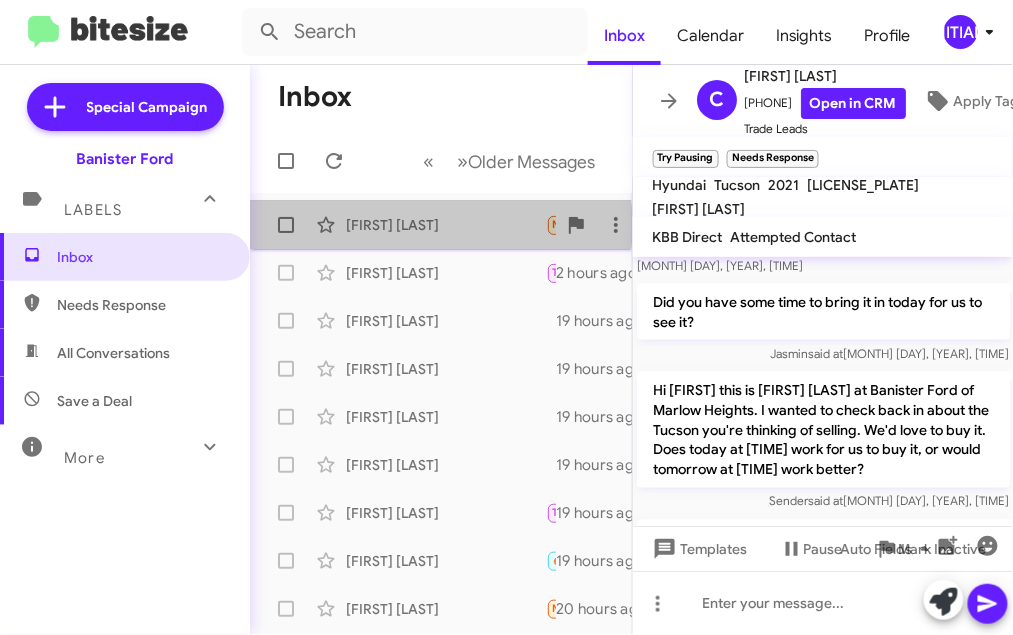 click on "[FIRST] [LAST]" 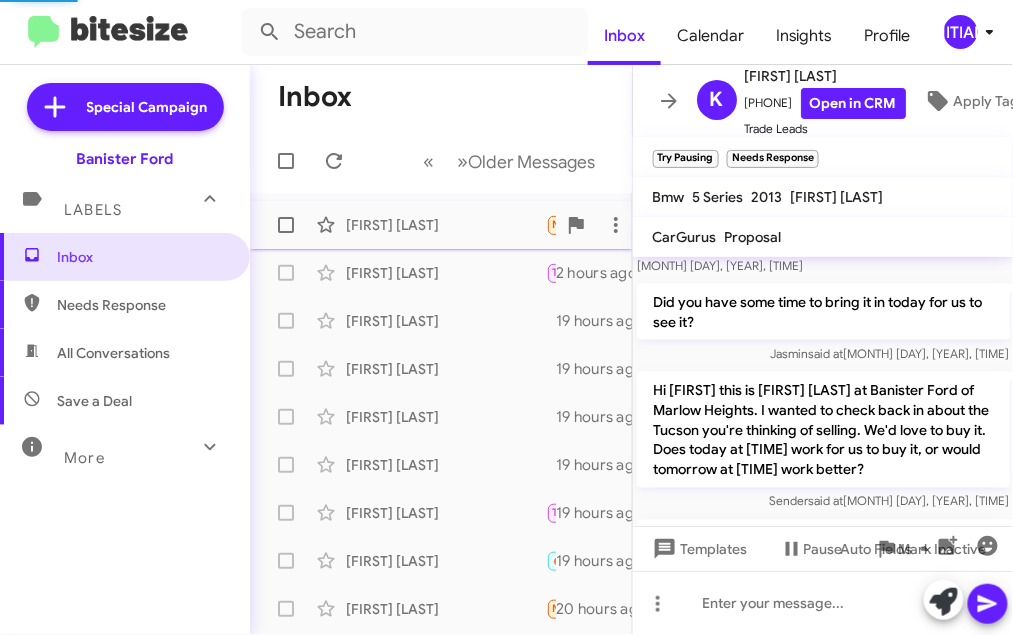 scroll, scrollTop: 774, scrollLeft: 0, axis: vertical 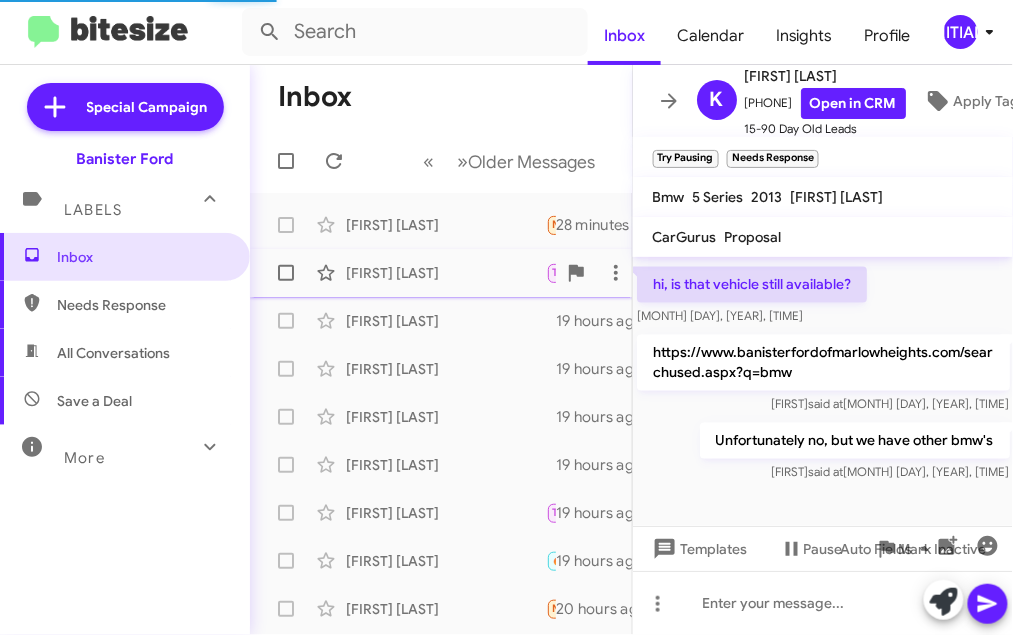 click on "[FIRST] [LAST] Try Pausing Needs Response Gm, great I will let you know which day I'm coming [TIME] ago" 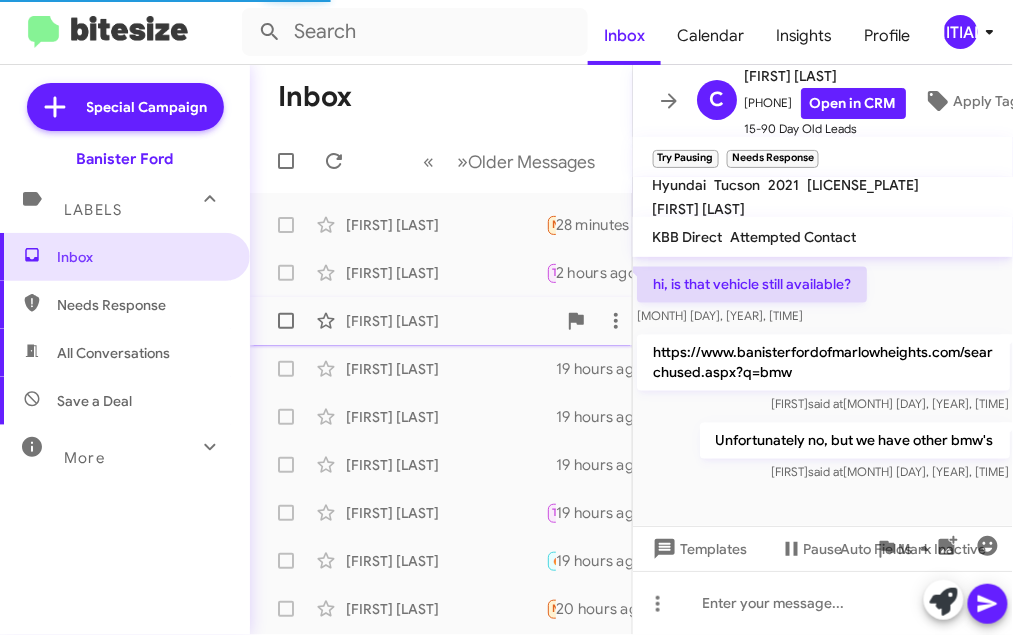 click on "[FIRST] [LAST] [NUMBER] [STREET], [CITY], [STATE]. What time works best for you? [TIME] ago" 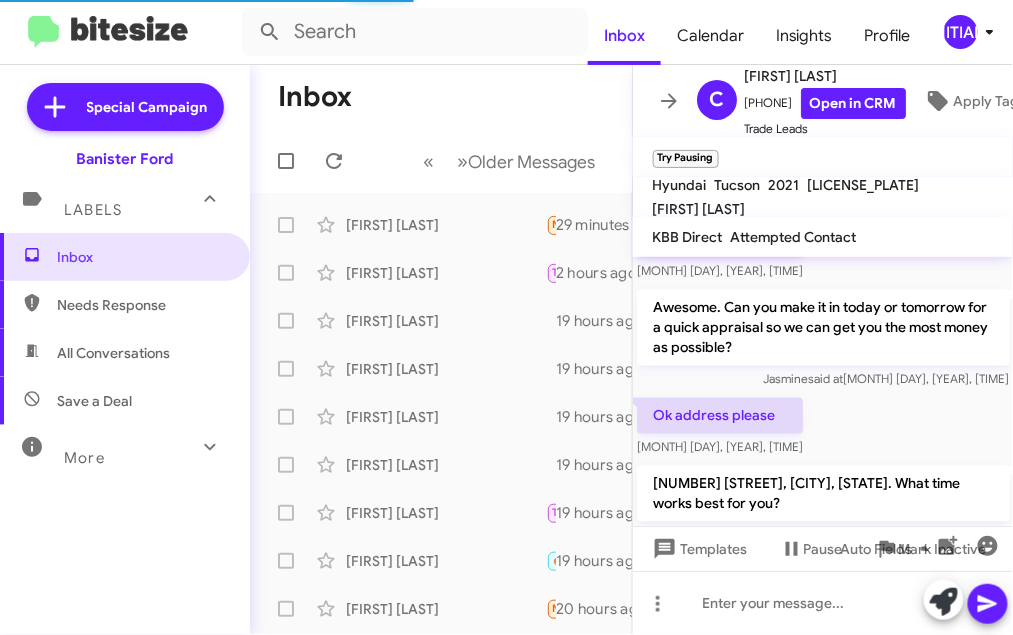 scroll, scrollTop: 847, scrollLeft: 0, axis: vertical 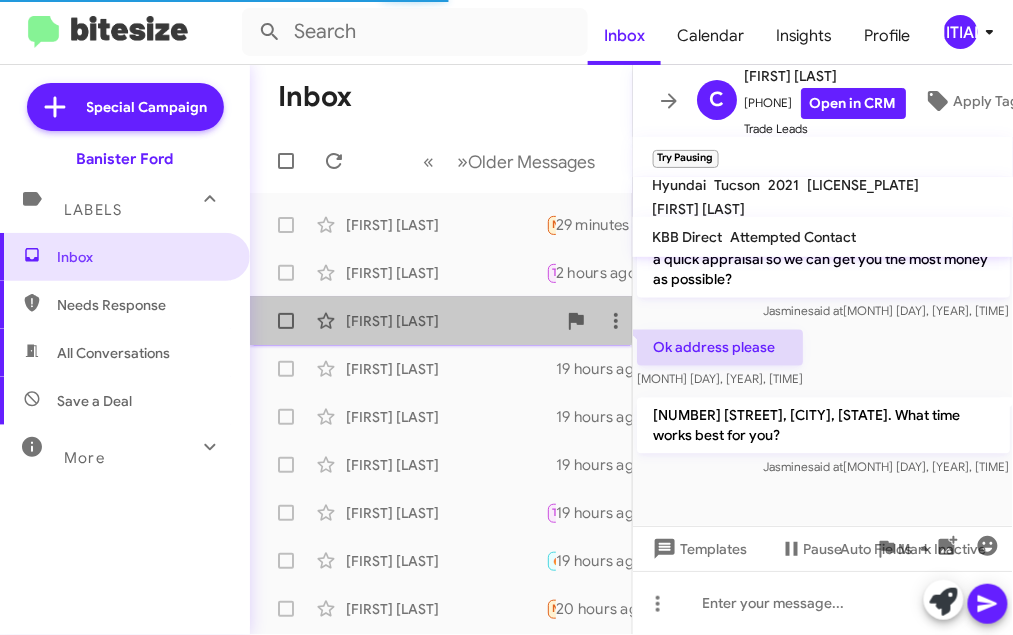 click on "[FIRST] [LAST]" 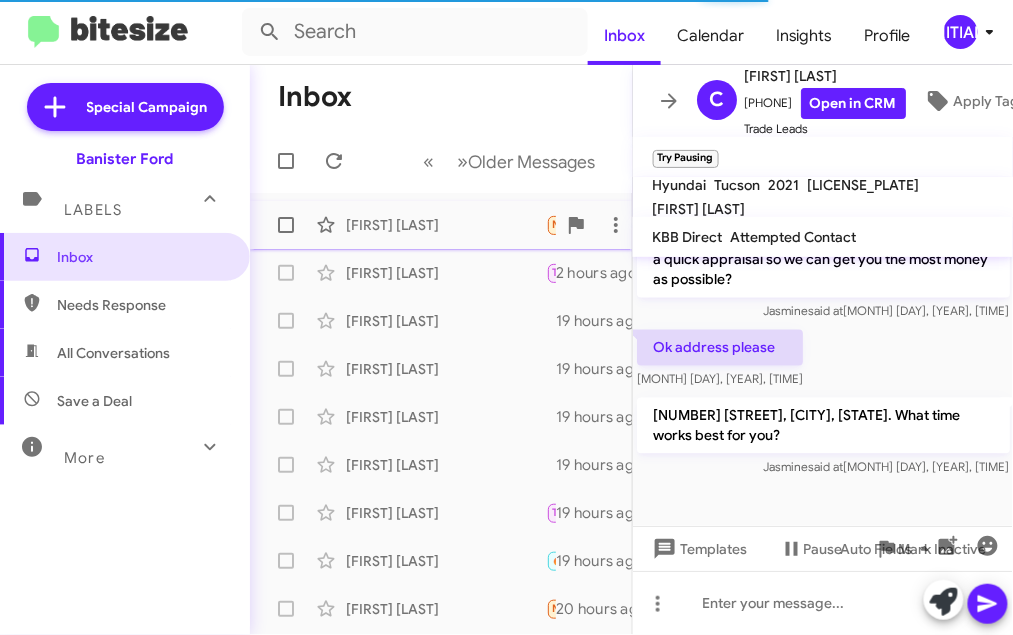 click on "[FIRST] [LAST]" 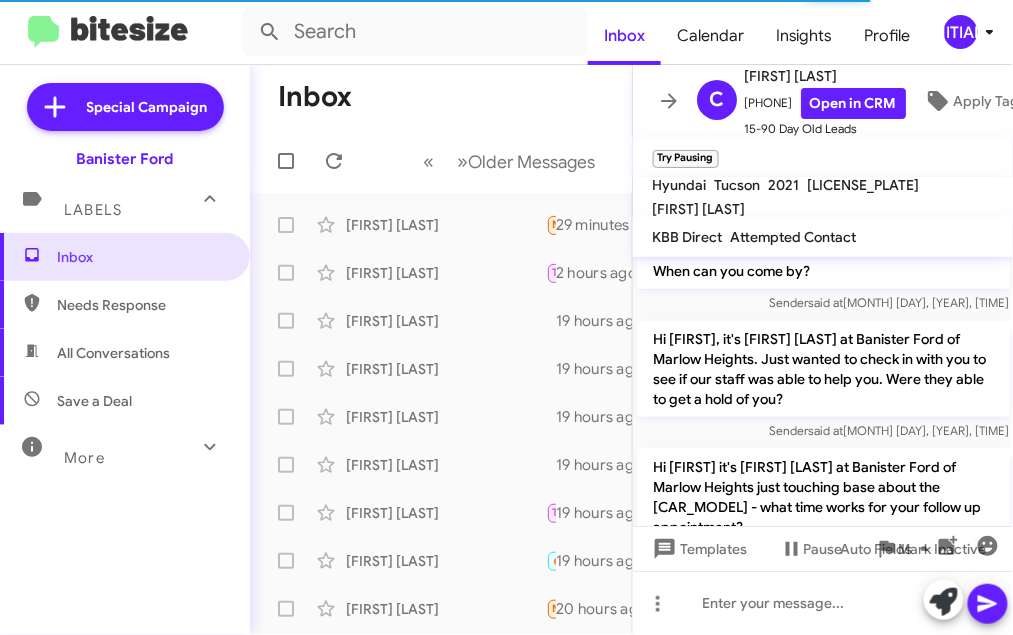 scroll, scrollTop: 774, scrollLeft: 0, axis: vertical 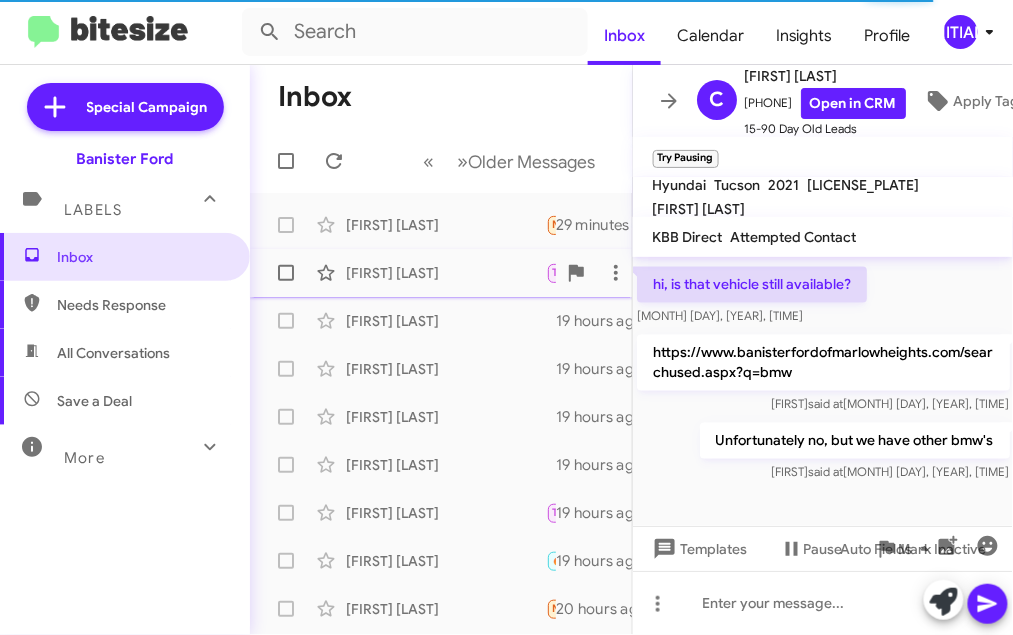 click on "[FIRST] [LAST]" 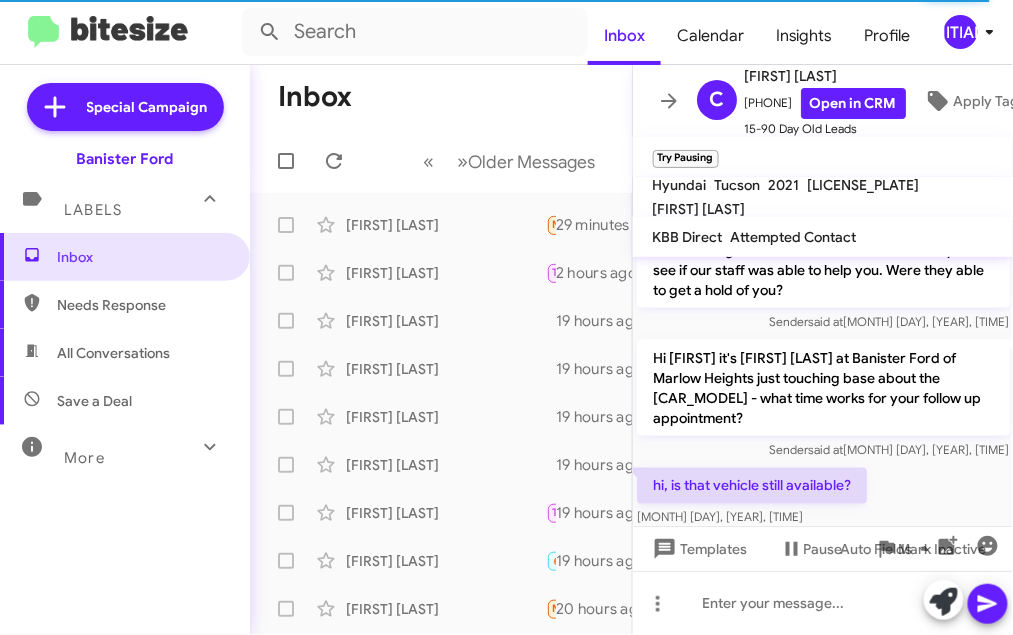 scroll, scrollTop: 553, scrollLeft: 0, axis: vertical 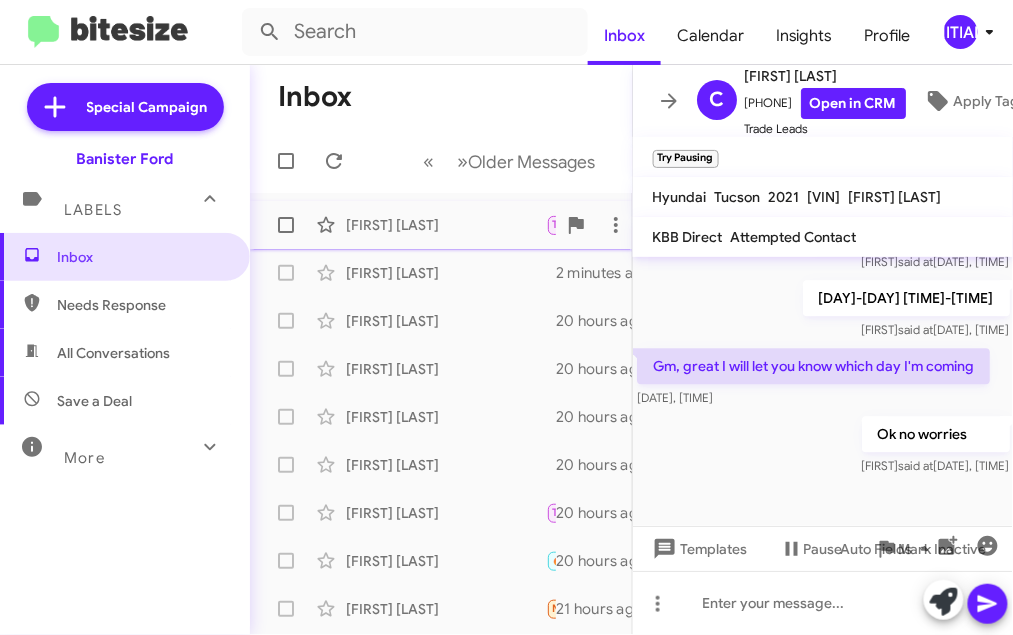 click on "[FIRST] [LAST]" 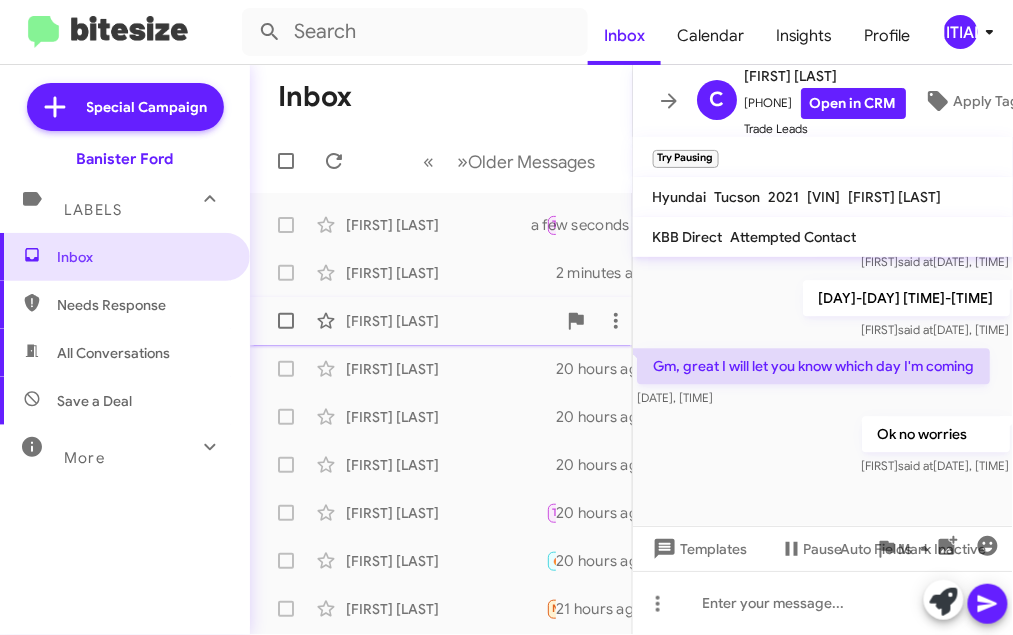 click on "Franck Kazia  5000 Auth RD, Suitland, MD. What time works best for you?   20 hours ago" 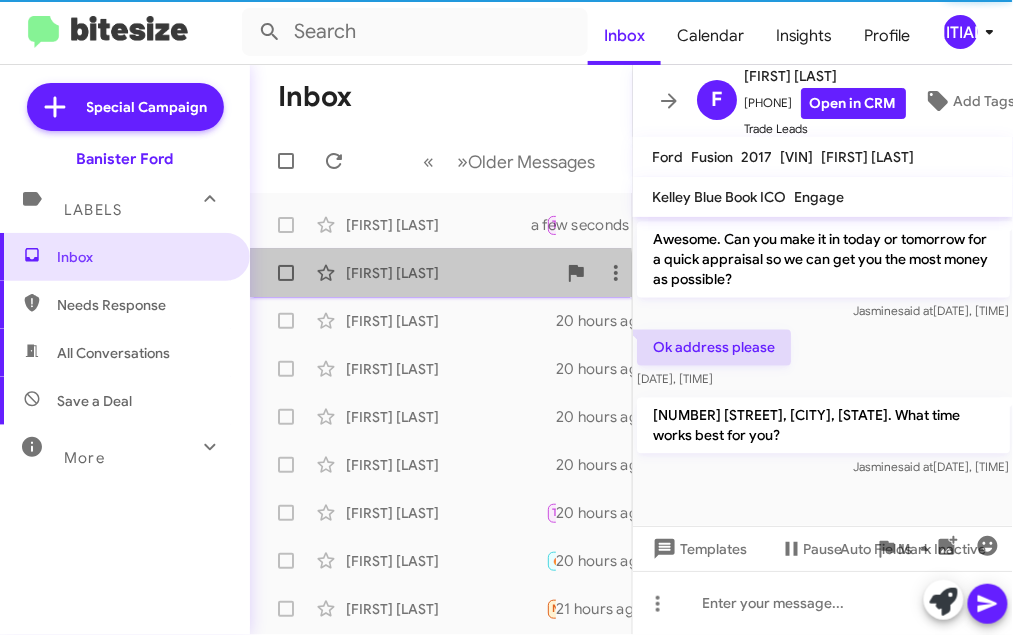 click on "[FIRST] [LAST]" 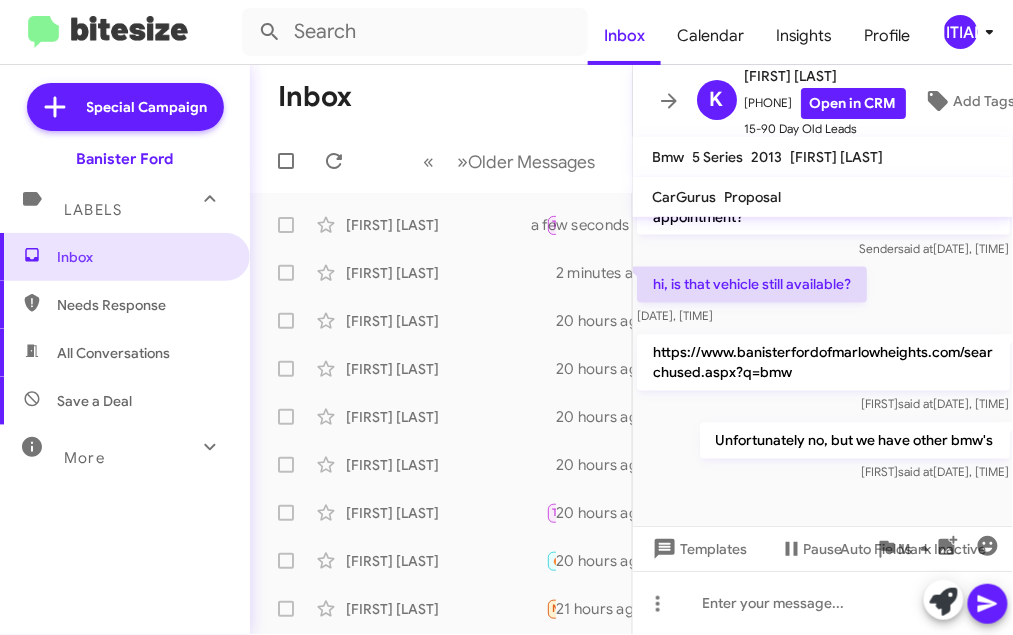 scroll, scrollTop: 734, scrollLeft: 0, axis: vertical 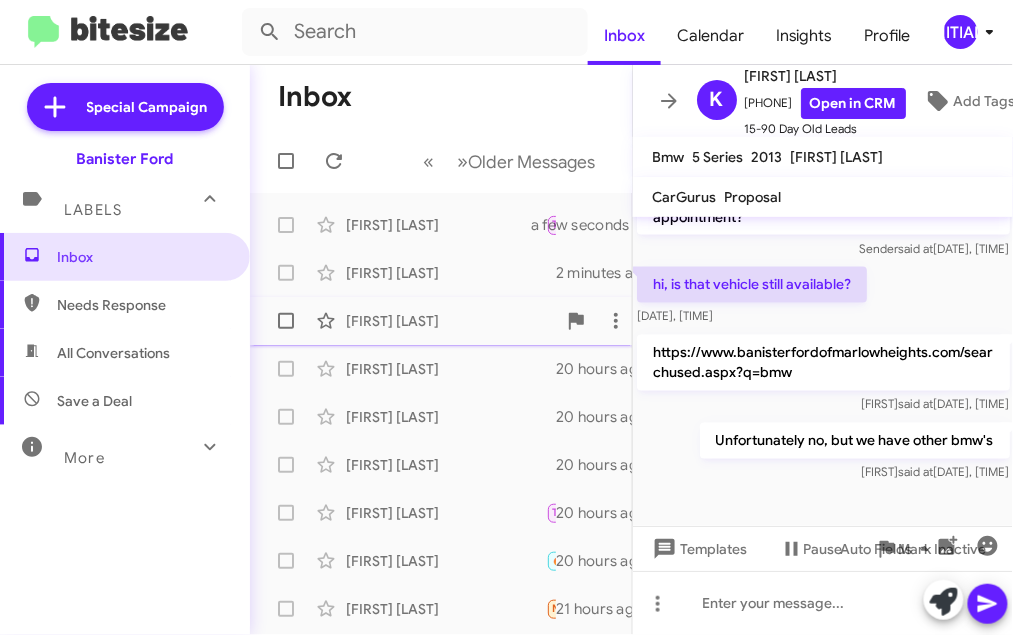 click on "[FIRST] [LAST]" 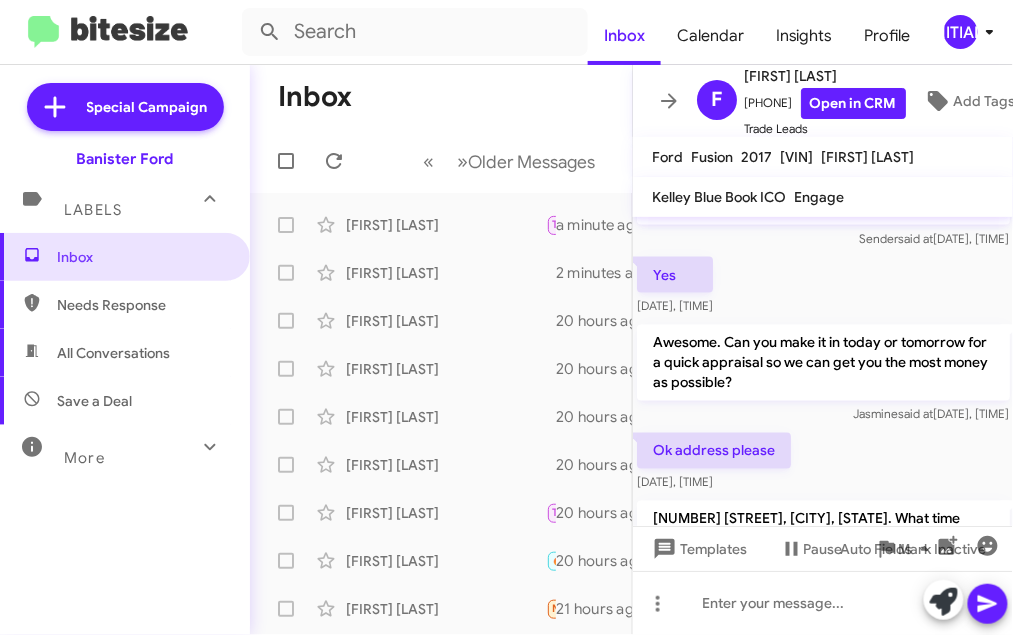 scroll, scrollTop: 807, scrollLeft: 0, axis: vertical 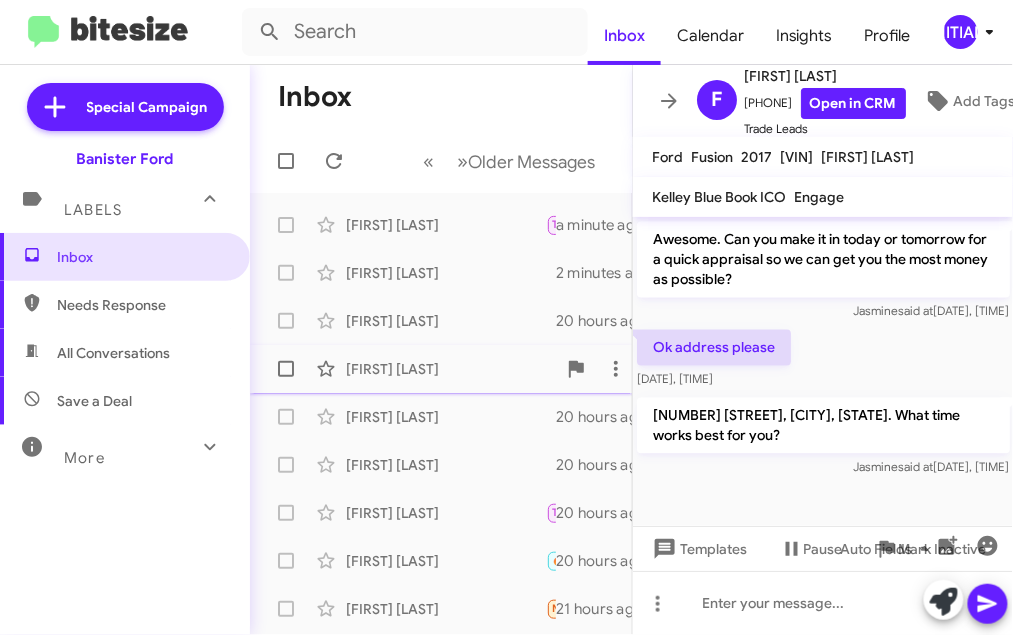 click on "[FIRST] [LAST]" 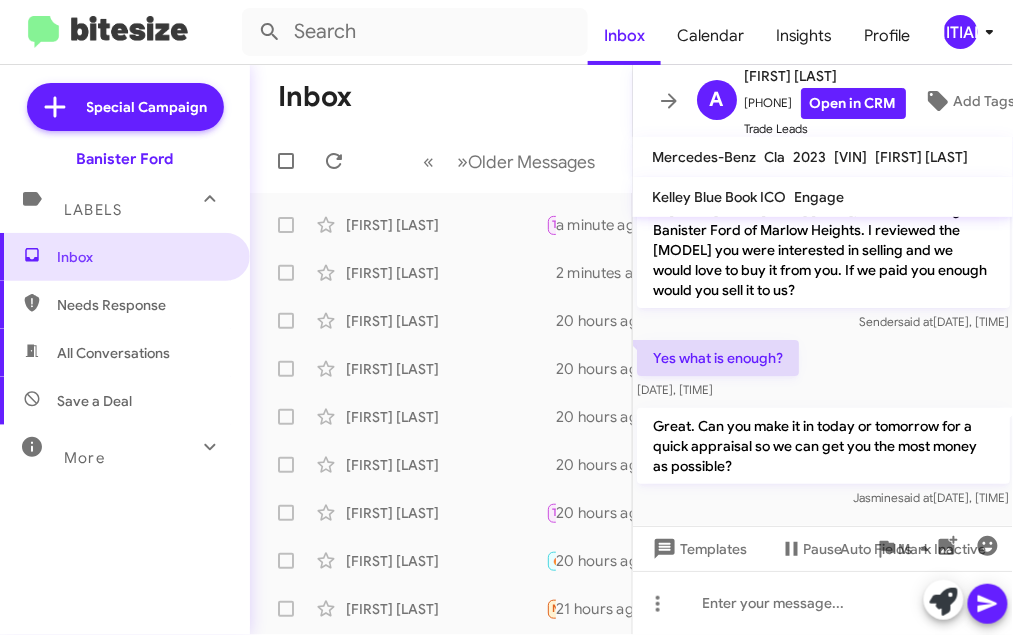 scroll, scrollTop: 29, scrollLeft: 0, axis: vertical 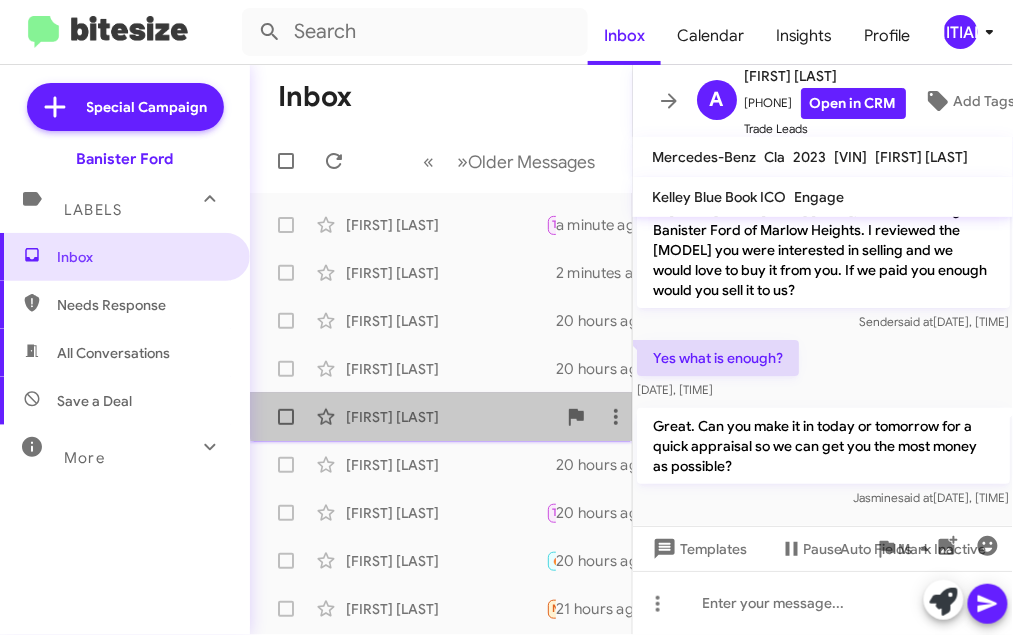 click on "[FIRST] [LAST]" 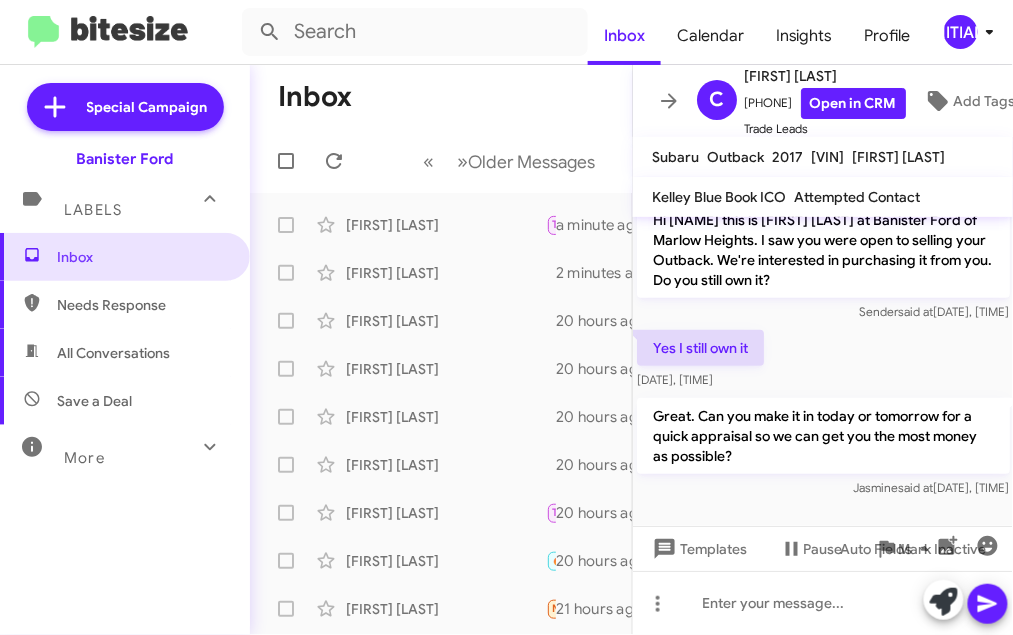 scroll, scrollTop: 315, scrollLeft: 0, axis: vertical 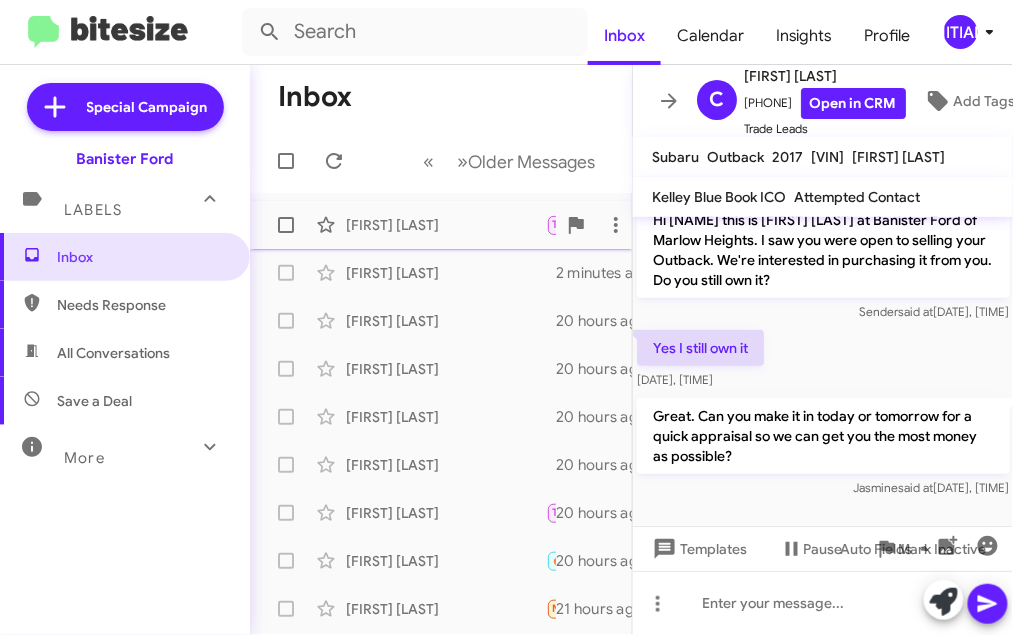 click on "[FIRST] [LAST]" 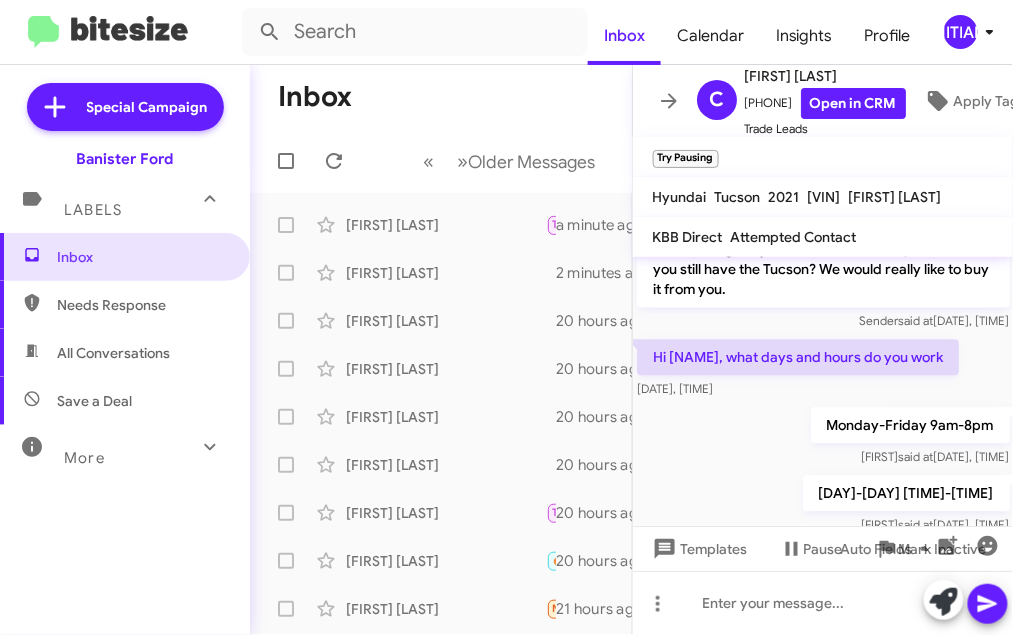 scroll, scrollTop: 925, scrollLeft: 0, axis: vertical 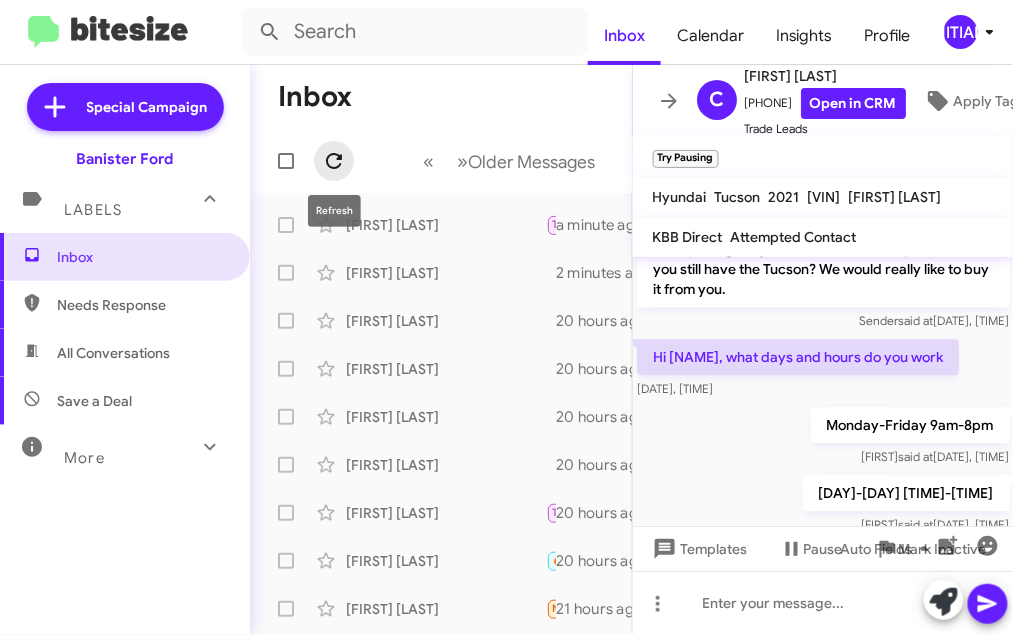 click 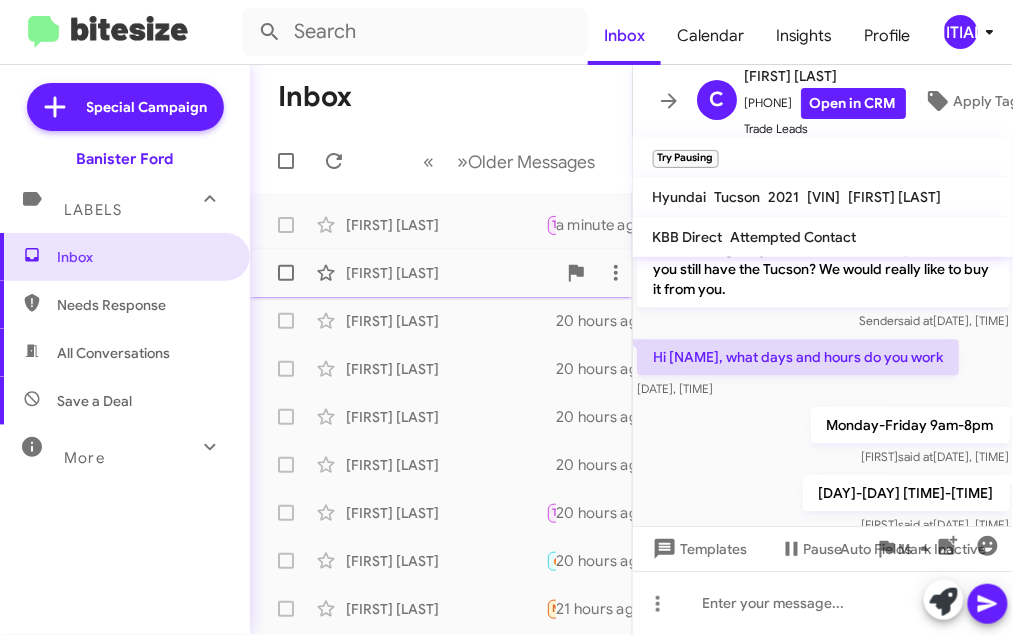 click on "[FIRST] [LAST]" 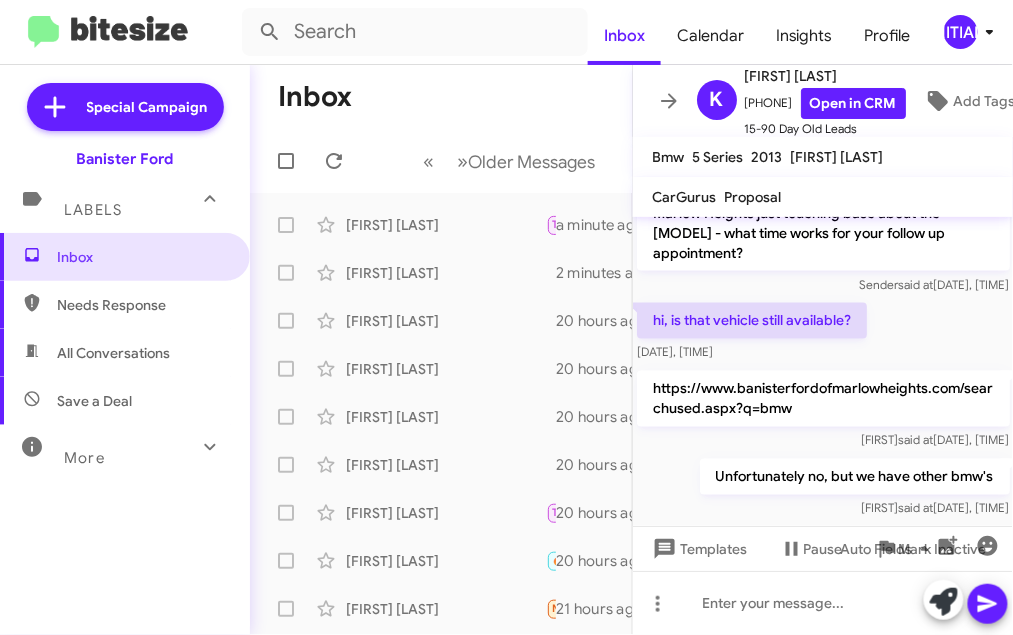 scroll, scrollTop: 734, scrollLeft: 0, axis: vertical 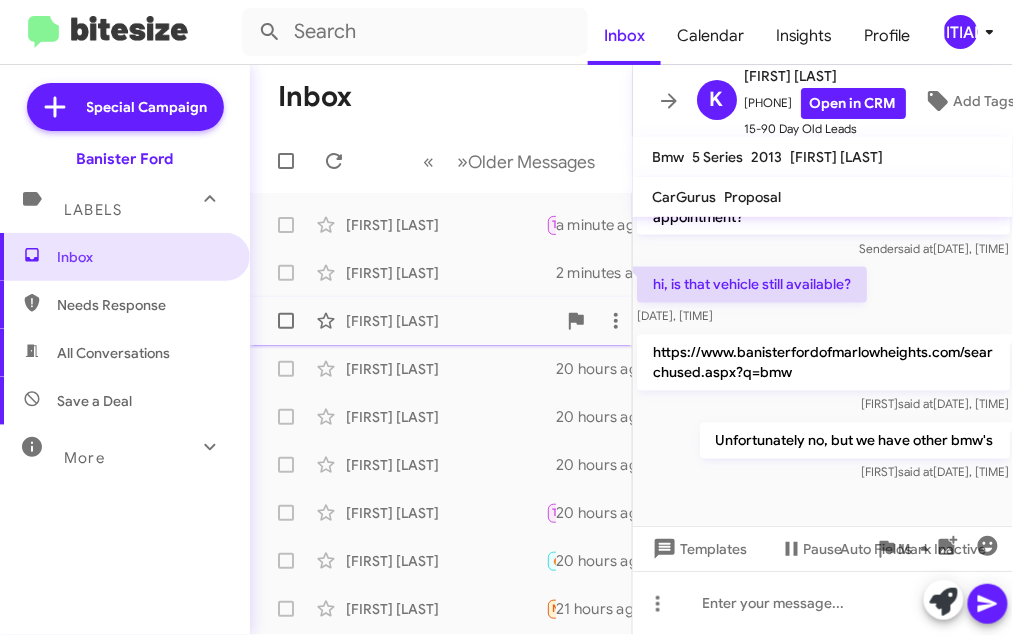 click on "[FIRST] [LAST]" 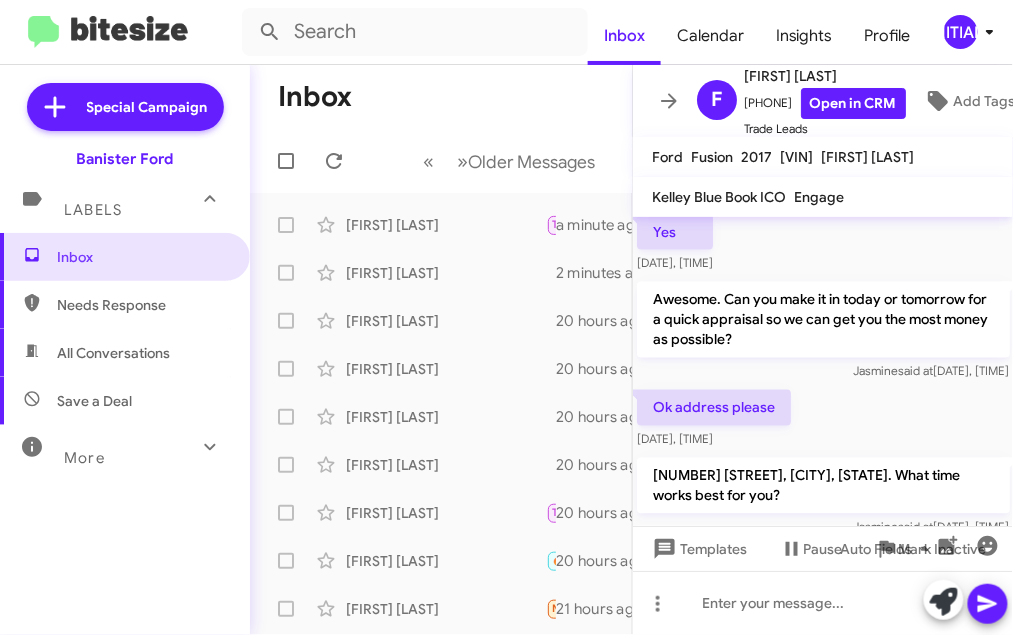 scroll, scrollTop: 807, scrollLeft: 0, axis: vertical 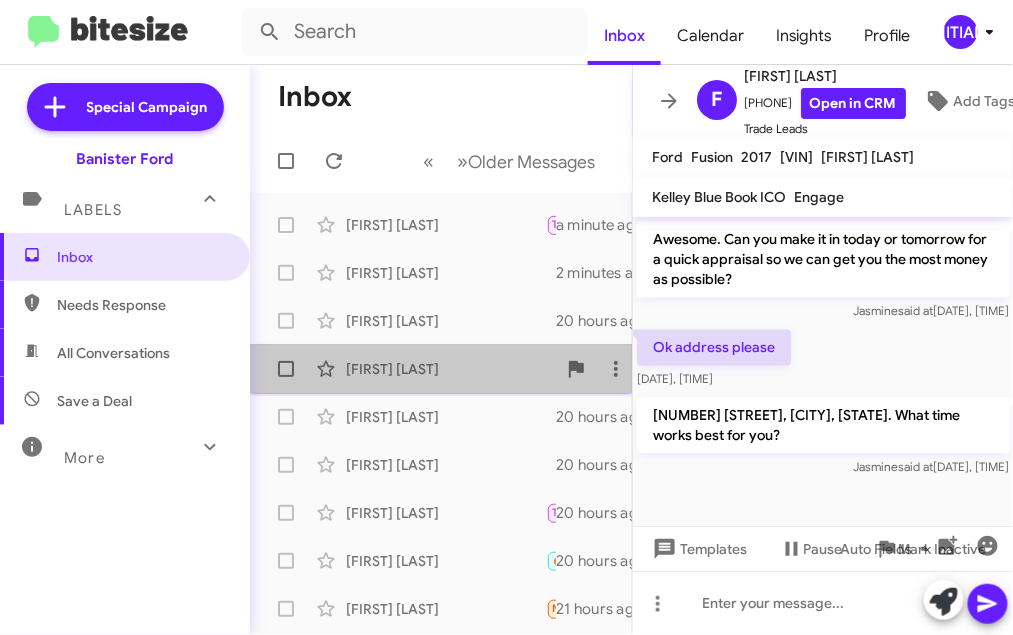 click on "Anyen Fon  Great. Can you make it in today or tomorrow for a quick appraisal so we can get you the most money as possible?   20 hours ago" 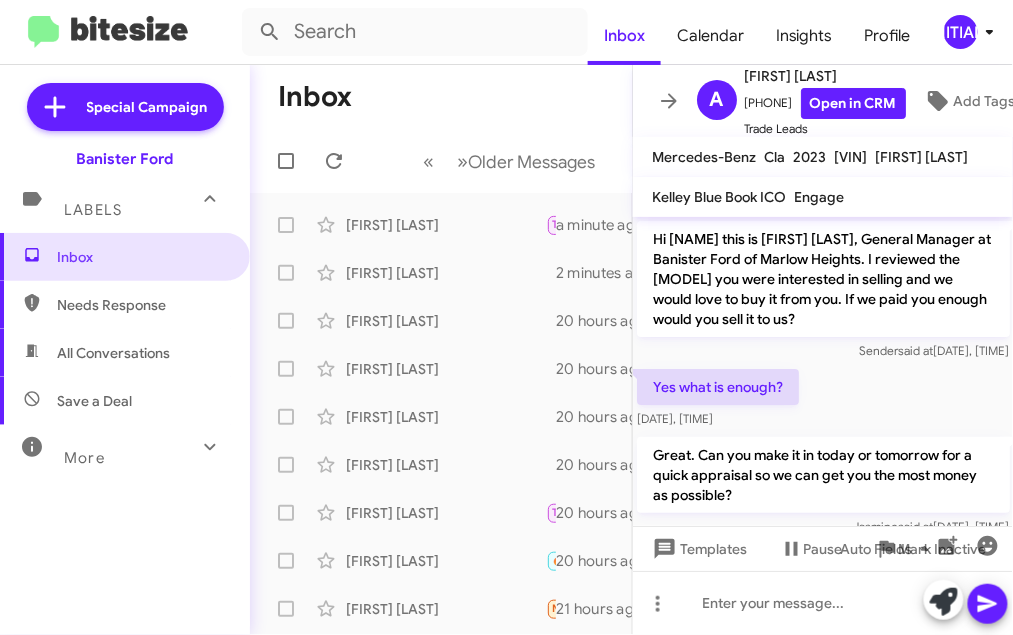 scroll, scrollTop: 29, scrollLeft: 0, axis: vertical 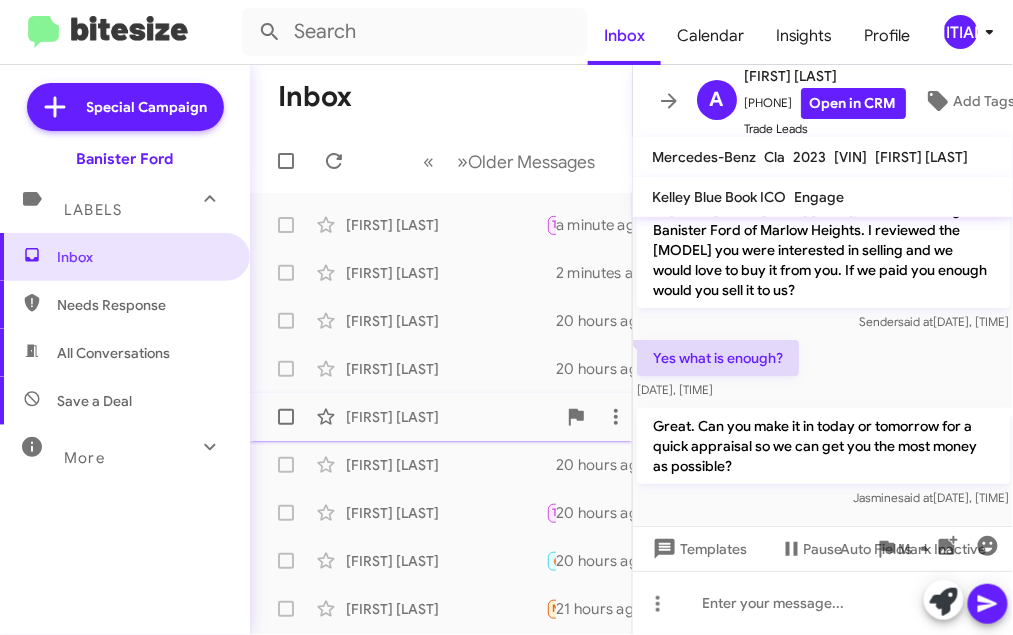 click on "[FIRST] [LAST]" 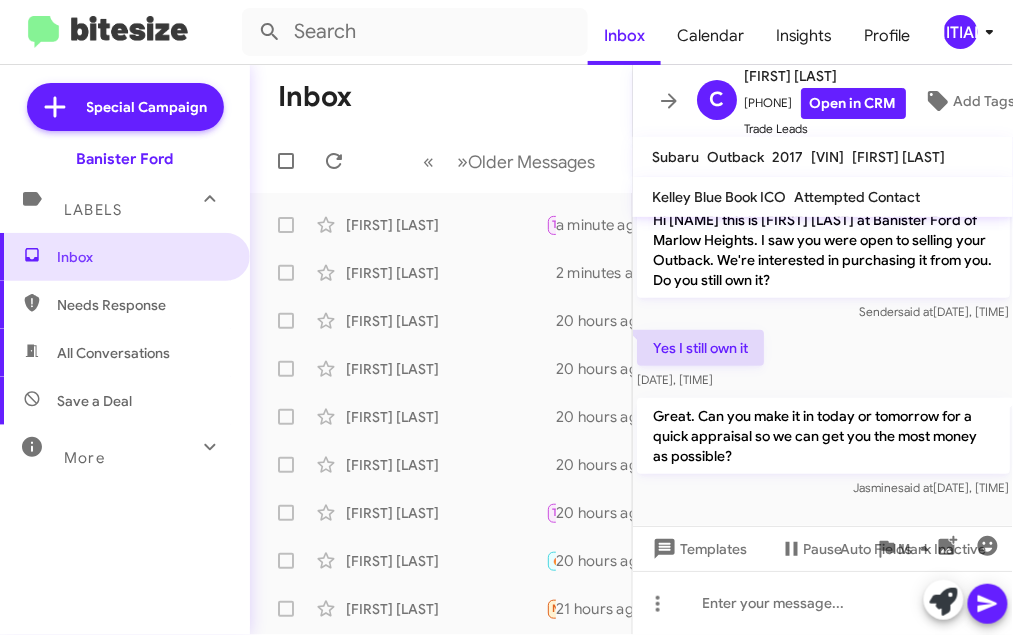 scroll, scrollTop: 315, scrollLeft: 0, axis: vertical 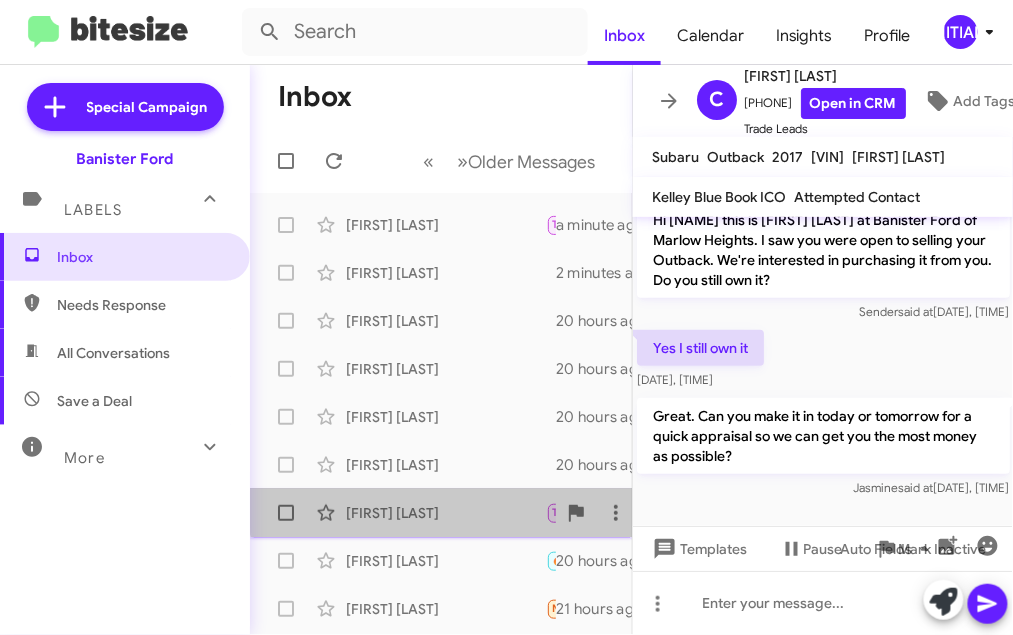 click on "Mattie Strickland  Try Pausing   Absolutely! Safe travels!   20 hours ago" 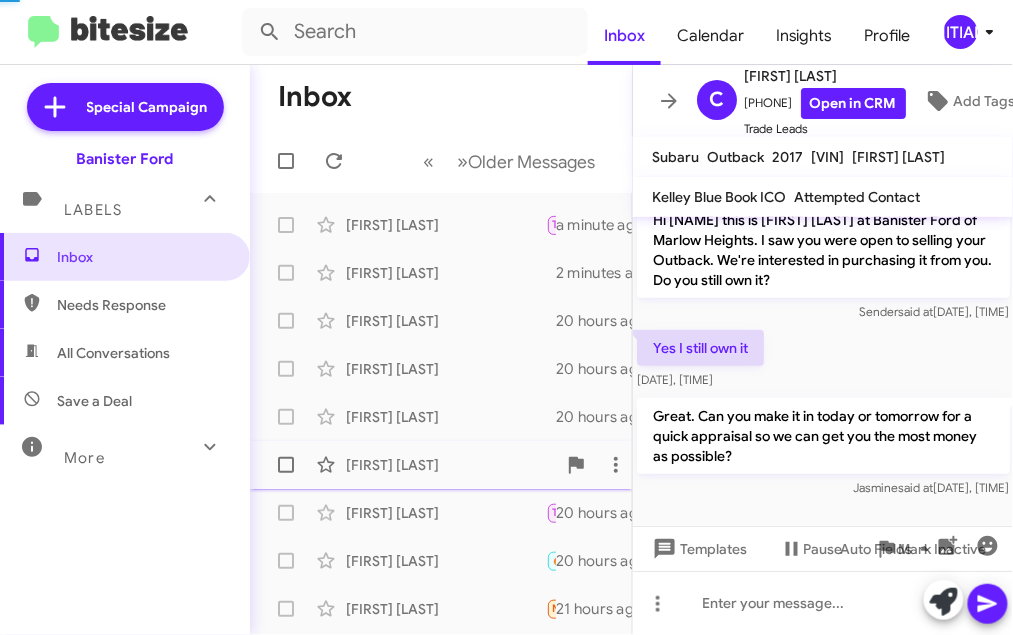 scroll, scrollTop: 9, scrollLeft: 0, axis: vertical 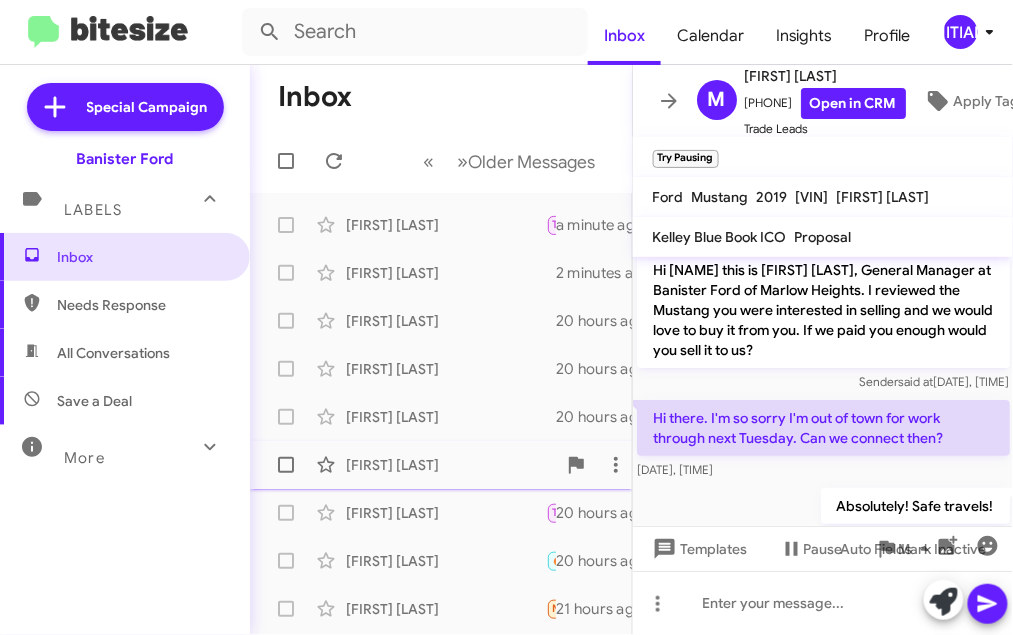 click on "[FIRST] [LAST]" 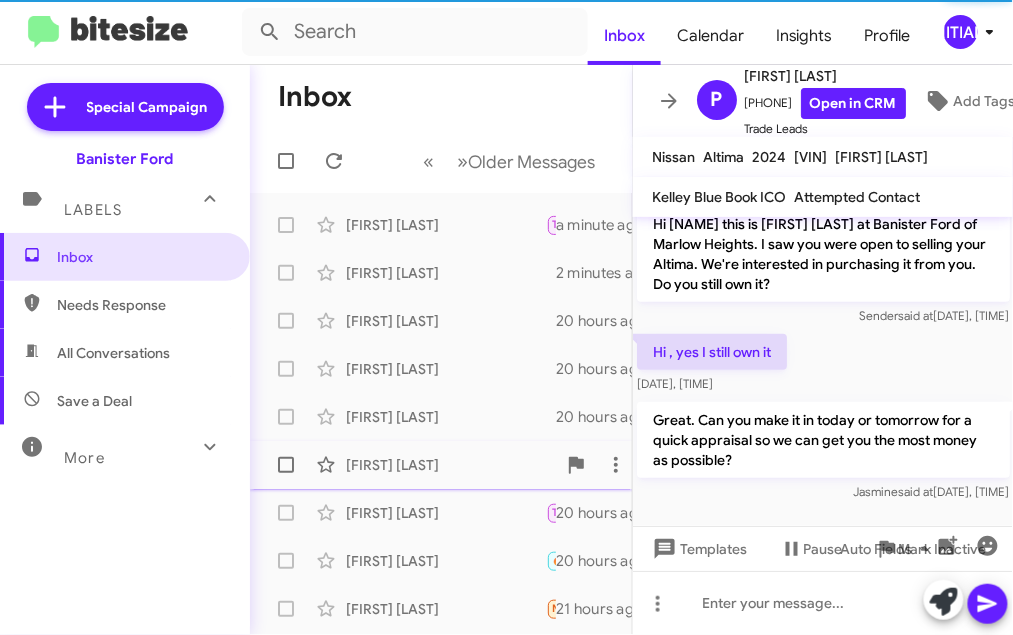 scroll, scrollTop: 162, scrollLeft: 0, axis: vertical 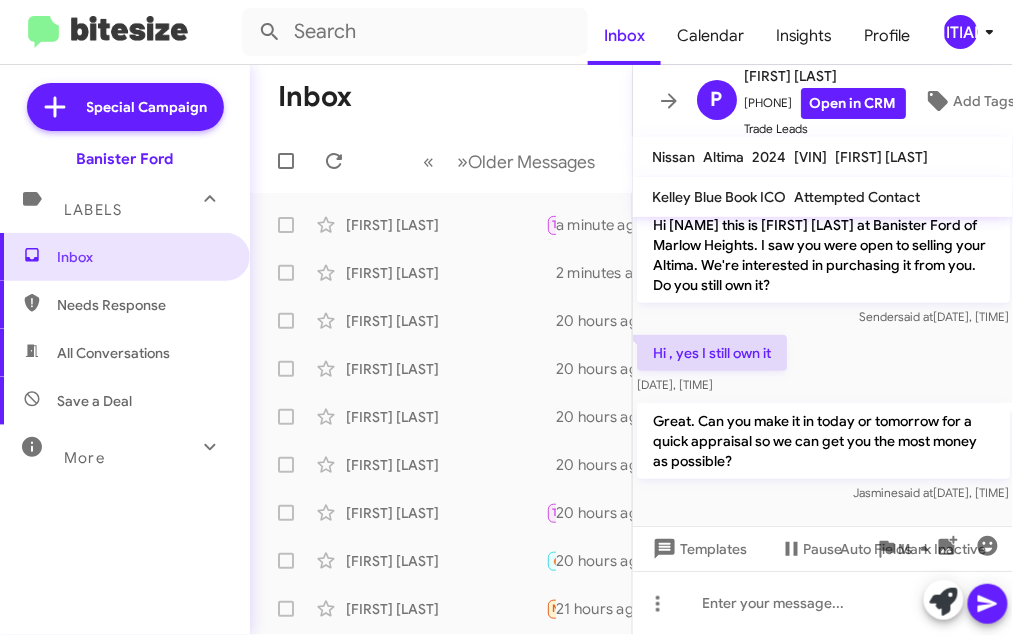 click on "Needs Response" at bounding box center (142, 305) 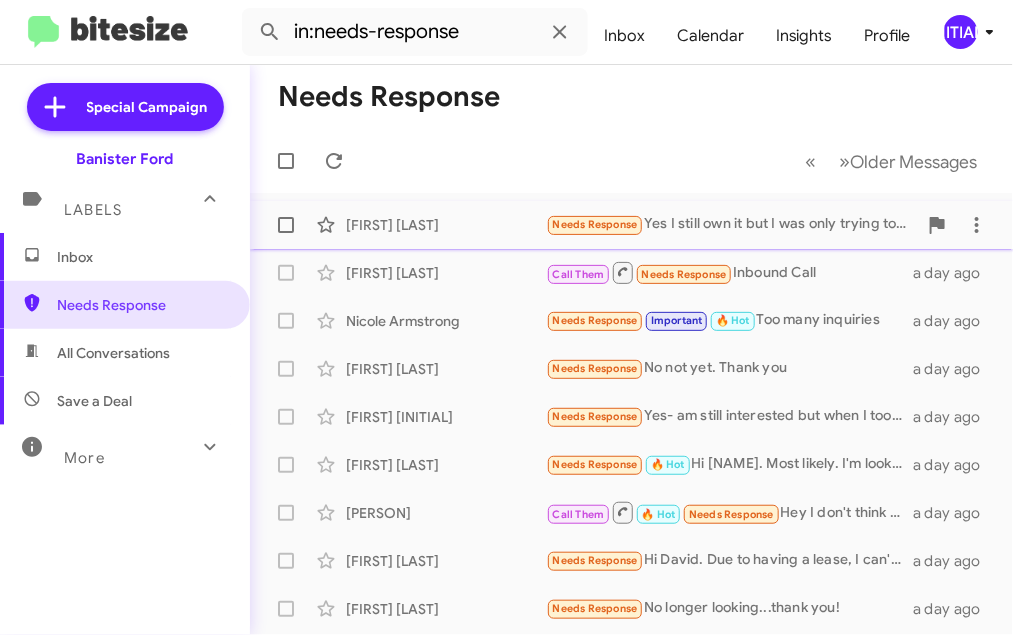 click on "[FIRST] [LAST]" 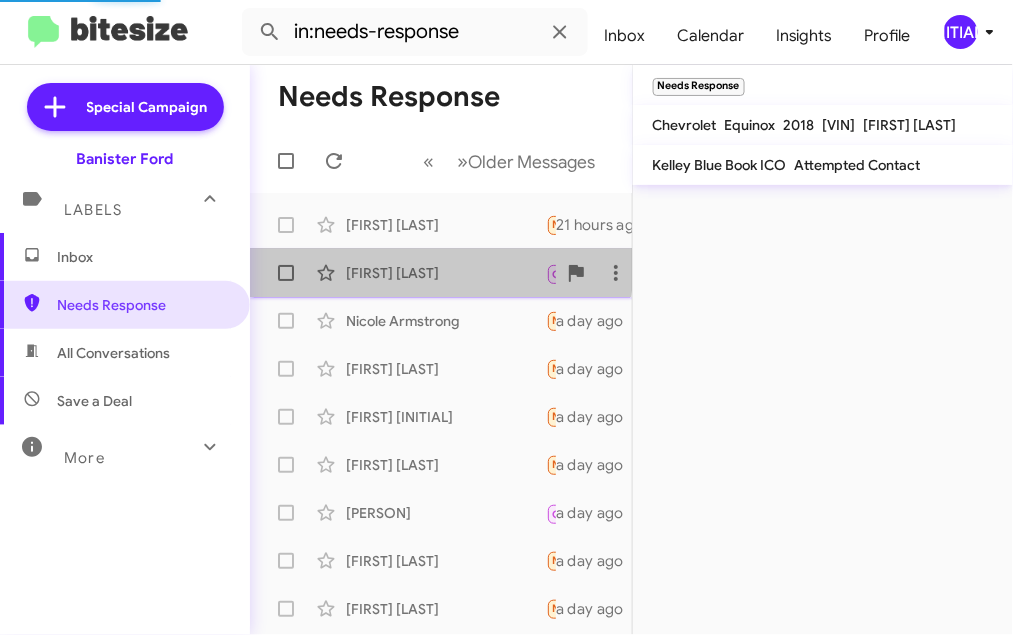 click on "[FIRST] [LAST]" 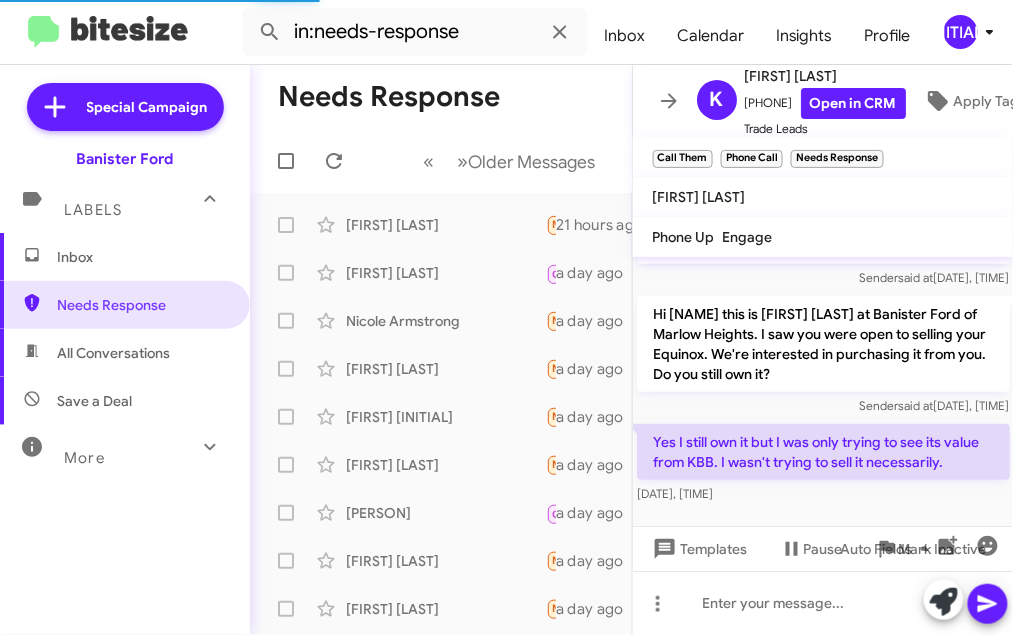 scroll, scrollTop: 262, scrollLeft: 0, axis: vertical 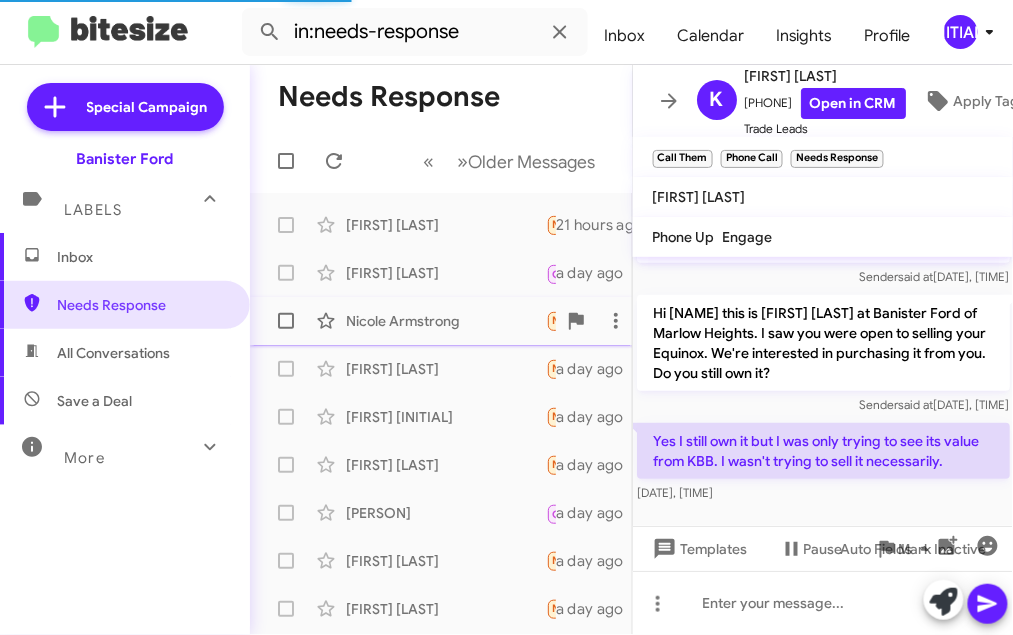 click on "Nicole Armstrong  Needs Response   Important   🔥 Hot   Too many inquiries   a day ago" 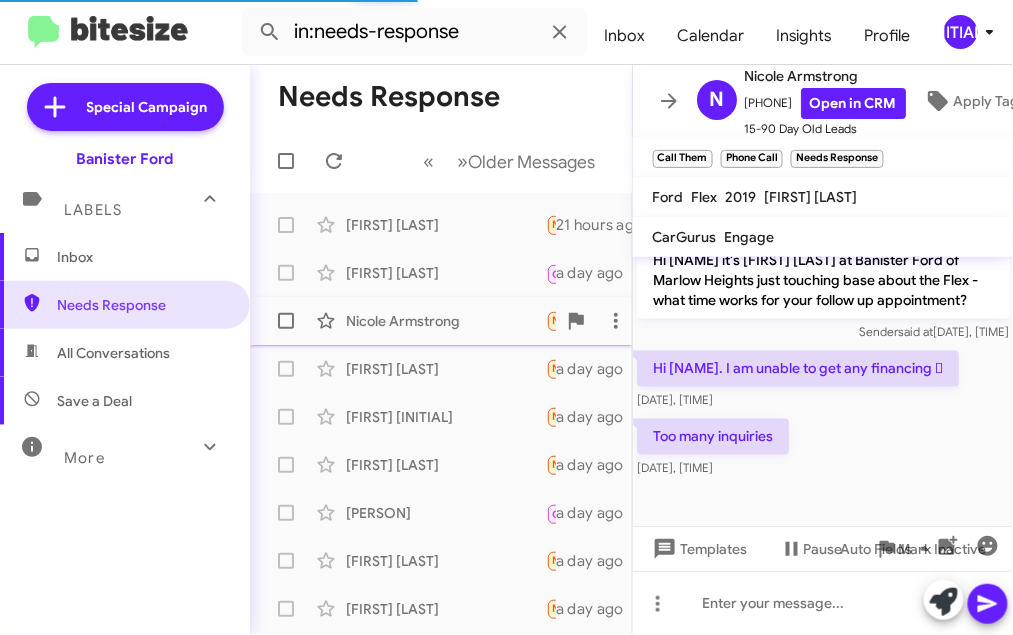 scroll, scrollTop: 1428, scrollLeft: 0, axis: vertical 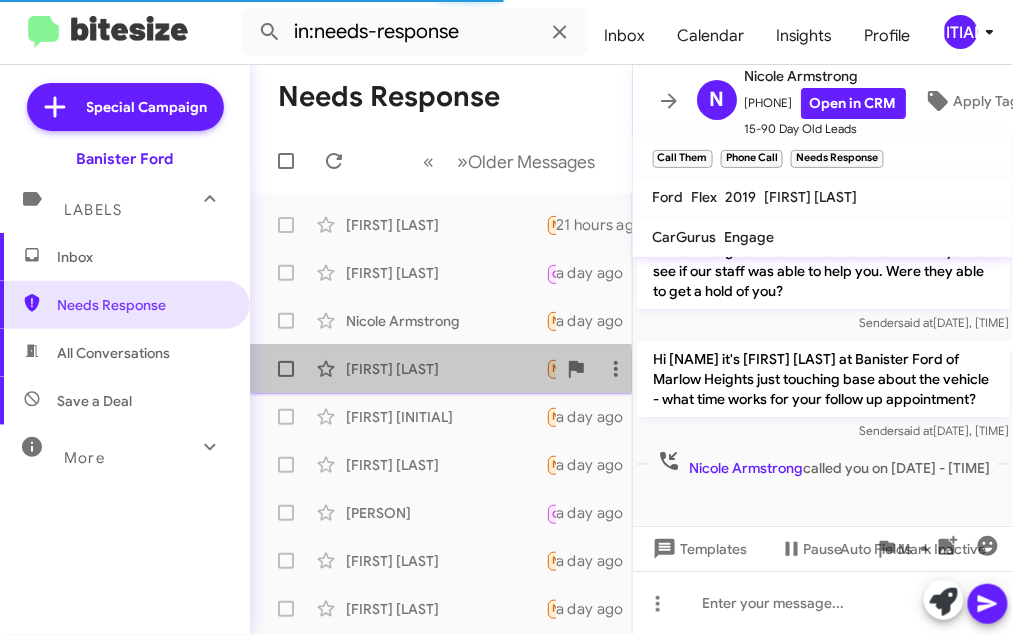 click on "[FIRST] [LAST]" 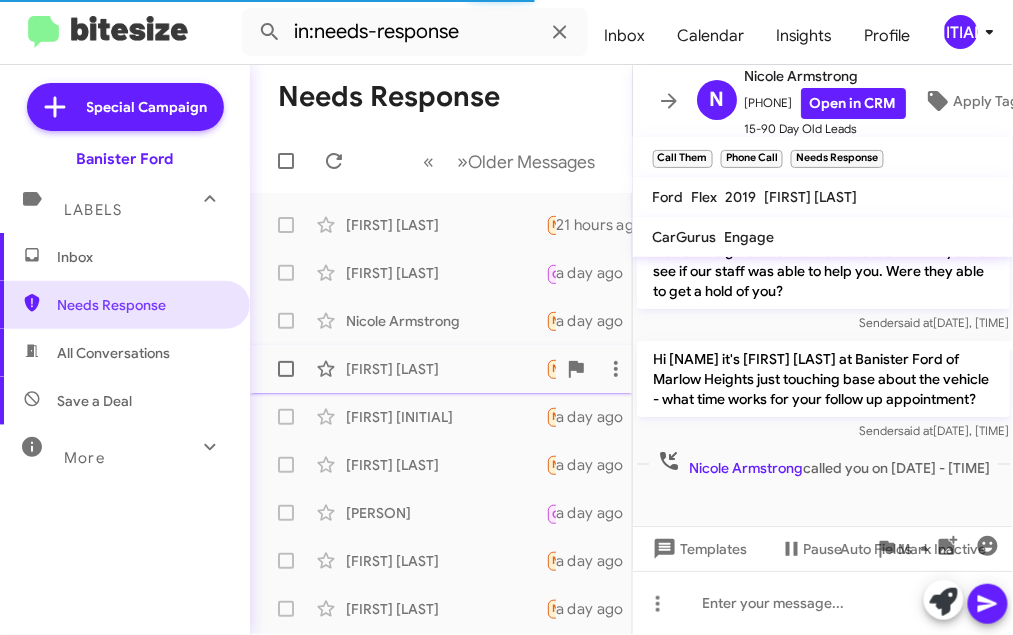 scroll, scrollTop: 1408, scrollLeft: 0, axis: vertical 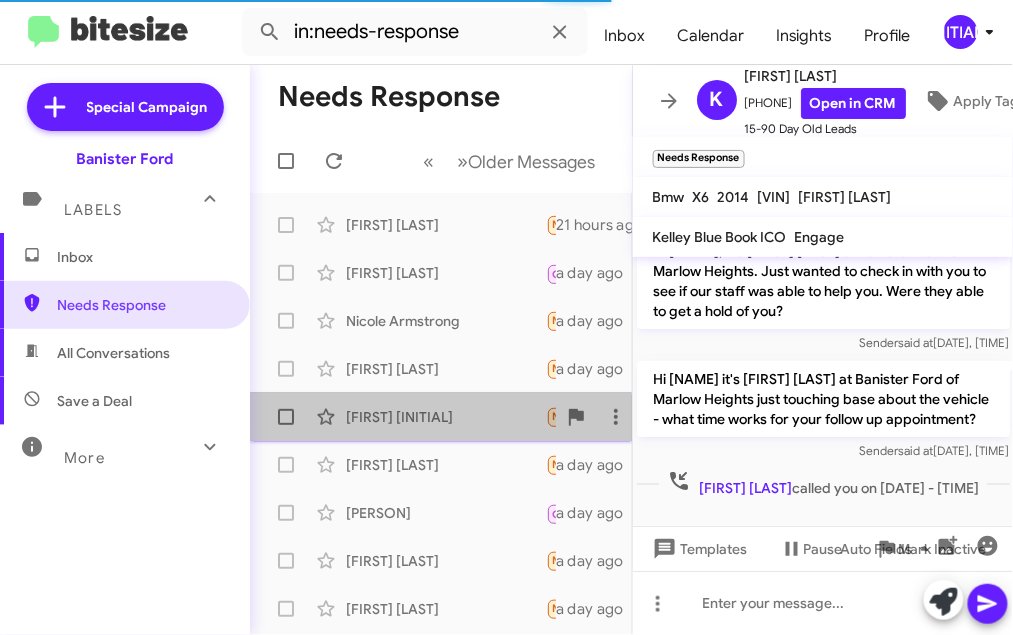 click on "Jose J  Needs Response   Yes- am still interested but when I took it to you. You guys only quote me $200 that was an insult to me to be honest. The car is worth than that minimum 3,500-4000 for the vechicle.   a day ago" 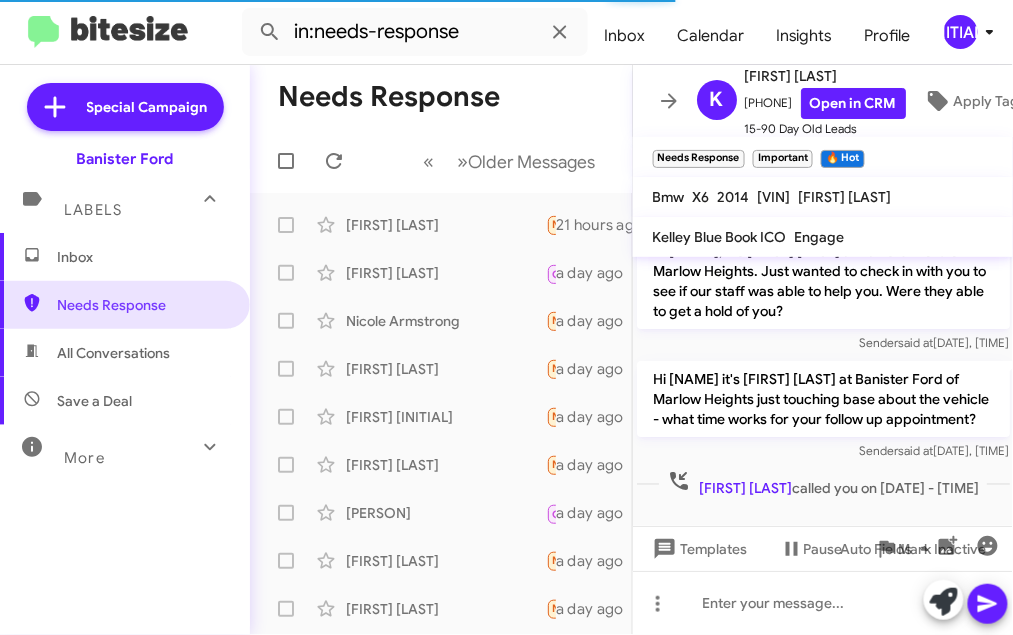 click on "Inbox" at bounding box center [142, 257] 